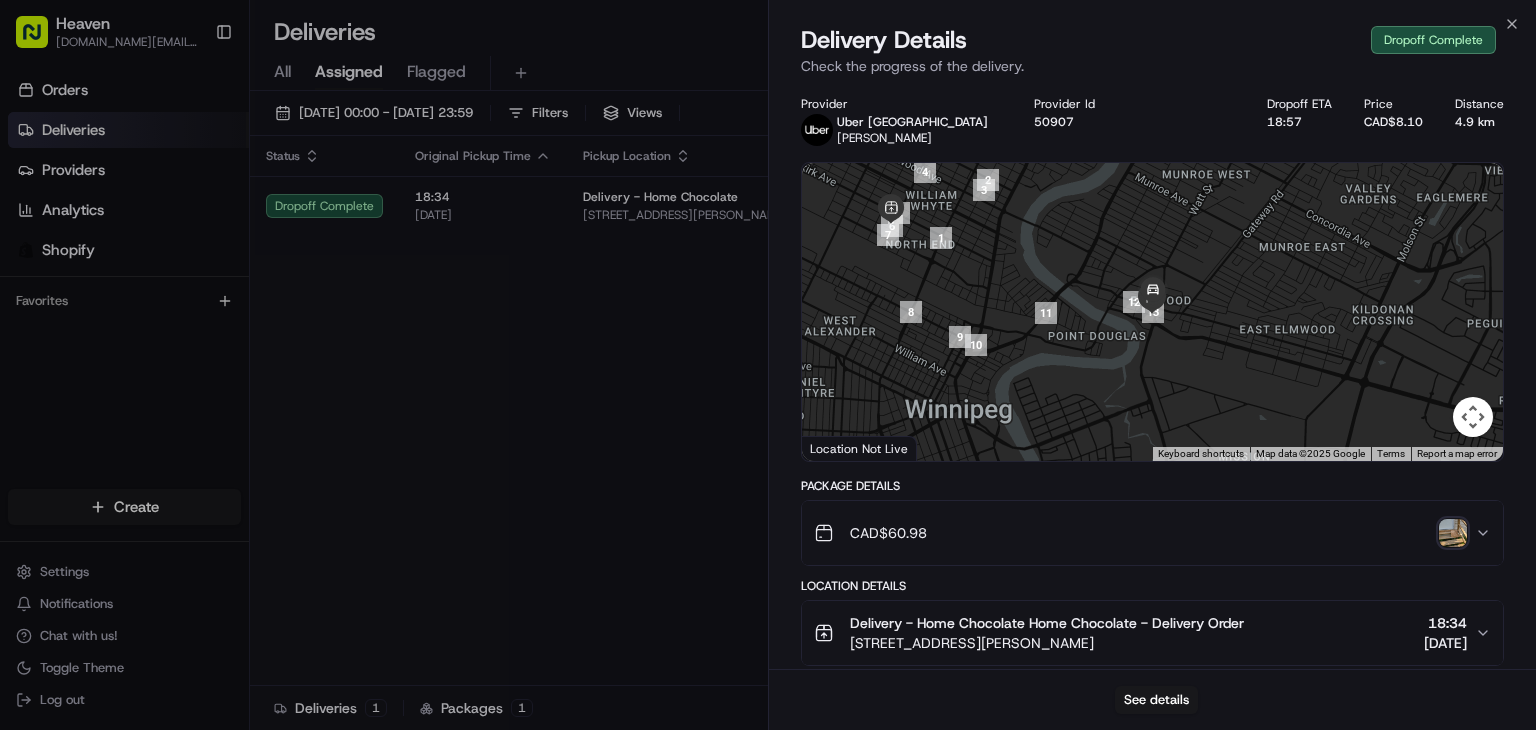 scroll, scrollTop: 0, scrollLeft: 0, axis: both 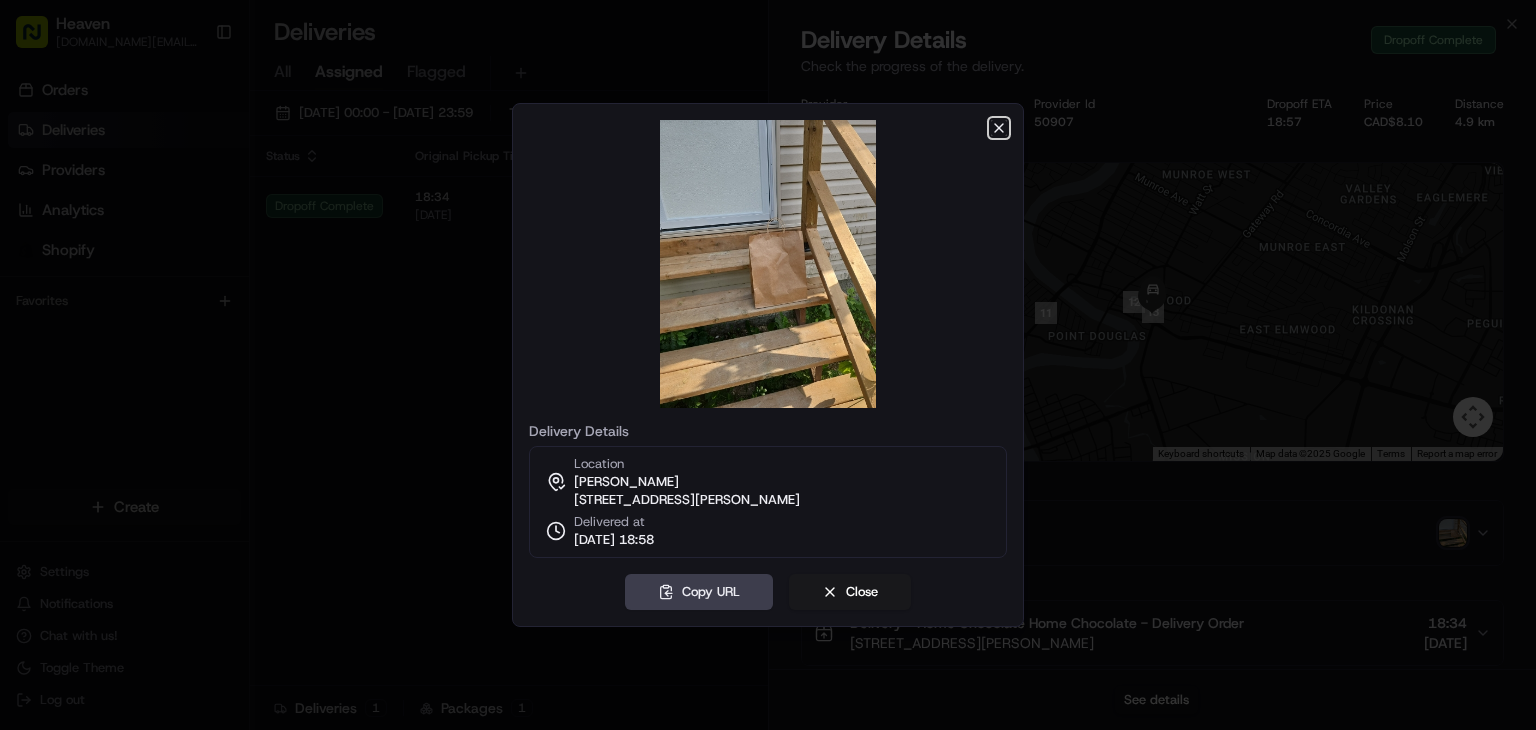 click 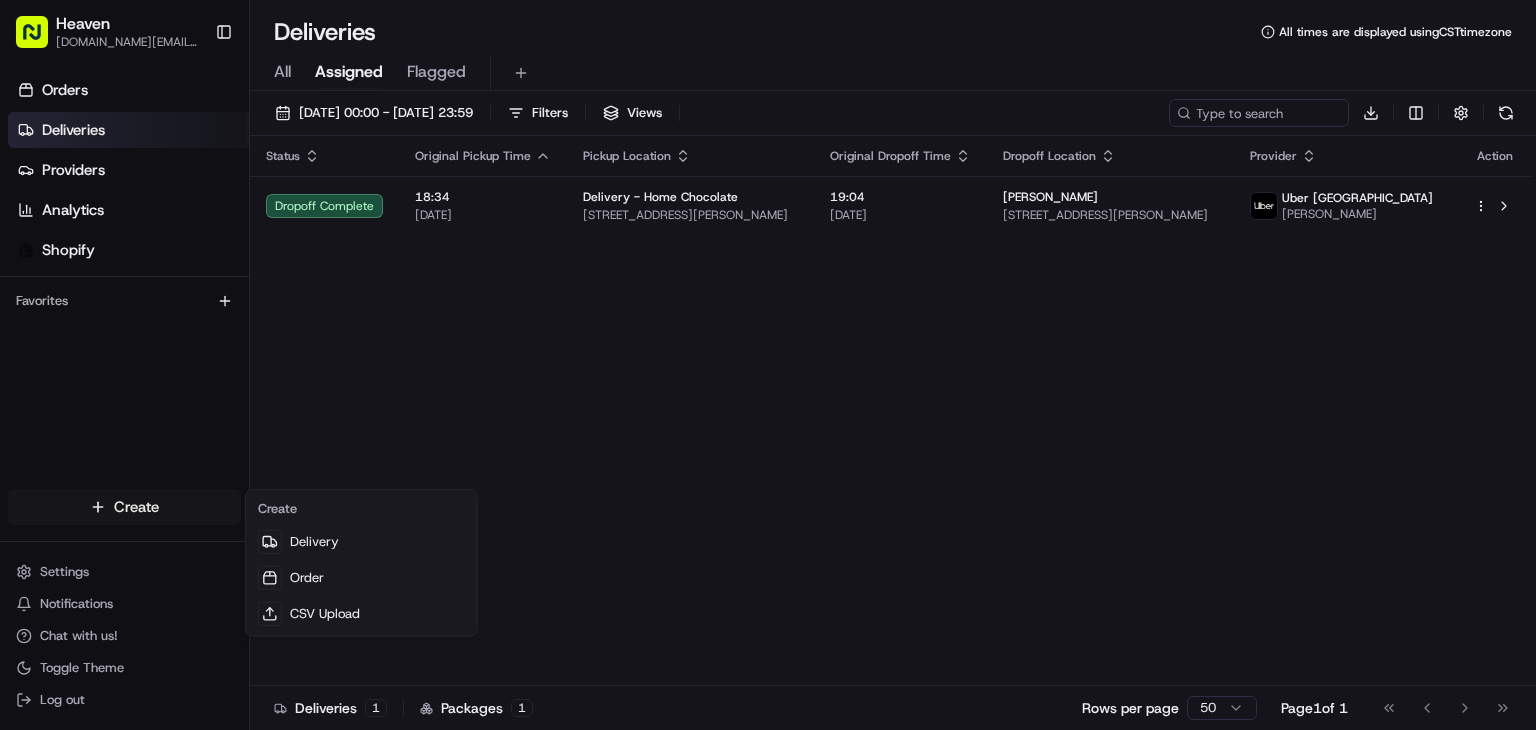 click on "Heaven [DOMAIN_NAME][EMAIL_ADDRESS][DOMAIN_NAME] Toggle Sidebar Orders Deliveries Providers Analytics Shopify Favorites Main Menu Members & Organization Organization Users Roles Preferences Customization Tracking Orchestration Automations Dispatch Strategy Locations Pickup Locations Dropoff Locations Billing Billing Refund Requests Integrations Notification Triggers Webhooks API Keys Request Logs Create Settings Notifications Chat with us! Toggle Theme Log out Deliveries All times are displayed using  CST  timezone All Assigned Flagged [DATE] 00:00 - [DATE] 23:59 Filters Views Download Status Original Pickup Time Pickup Location Original Dropoff Time Dropoff Location Provider Action Dropoff Complete 18:34 [DATE] Delivery - Home Chocolate [STREET_ADDRESS][PERSON_NAME] 19:04 [DATE] [PERSON_NAME] [STREET_ADDRESS][PERSON_NAME] Uber Canada [PERSON_NAME] Deliveries 1 Packages 1 Rows per page 50 Page  1  of   1 Go to first page Go to previous page Go to next page" at bounding box center (768, 365) 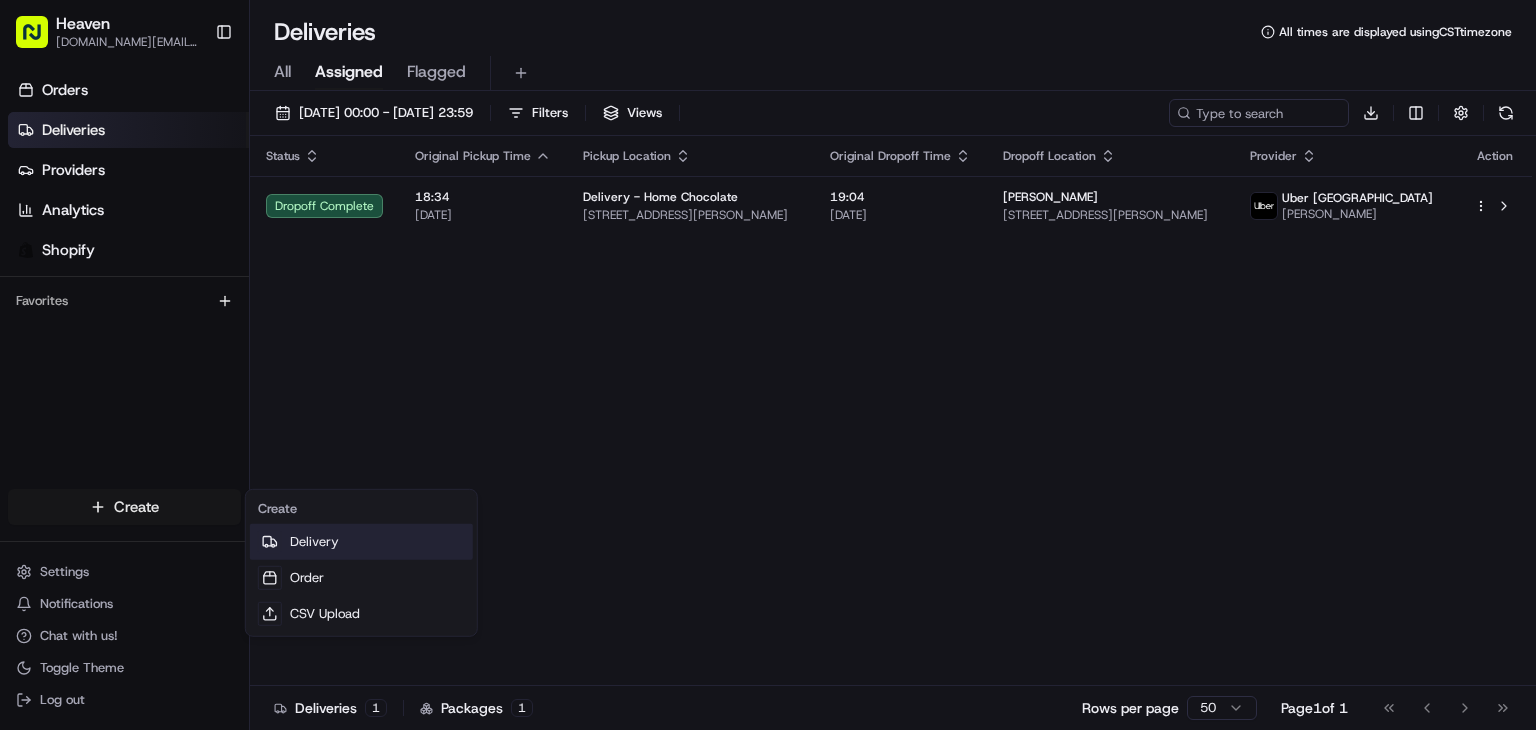 click on "Delivery" at bounding box center [361, 542] 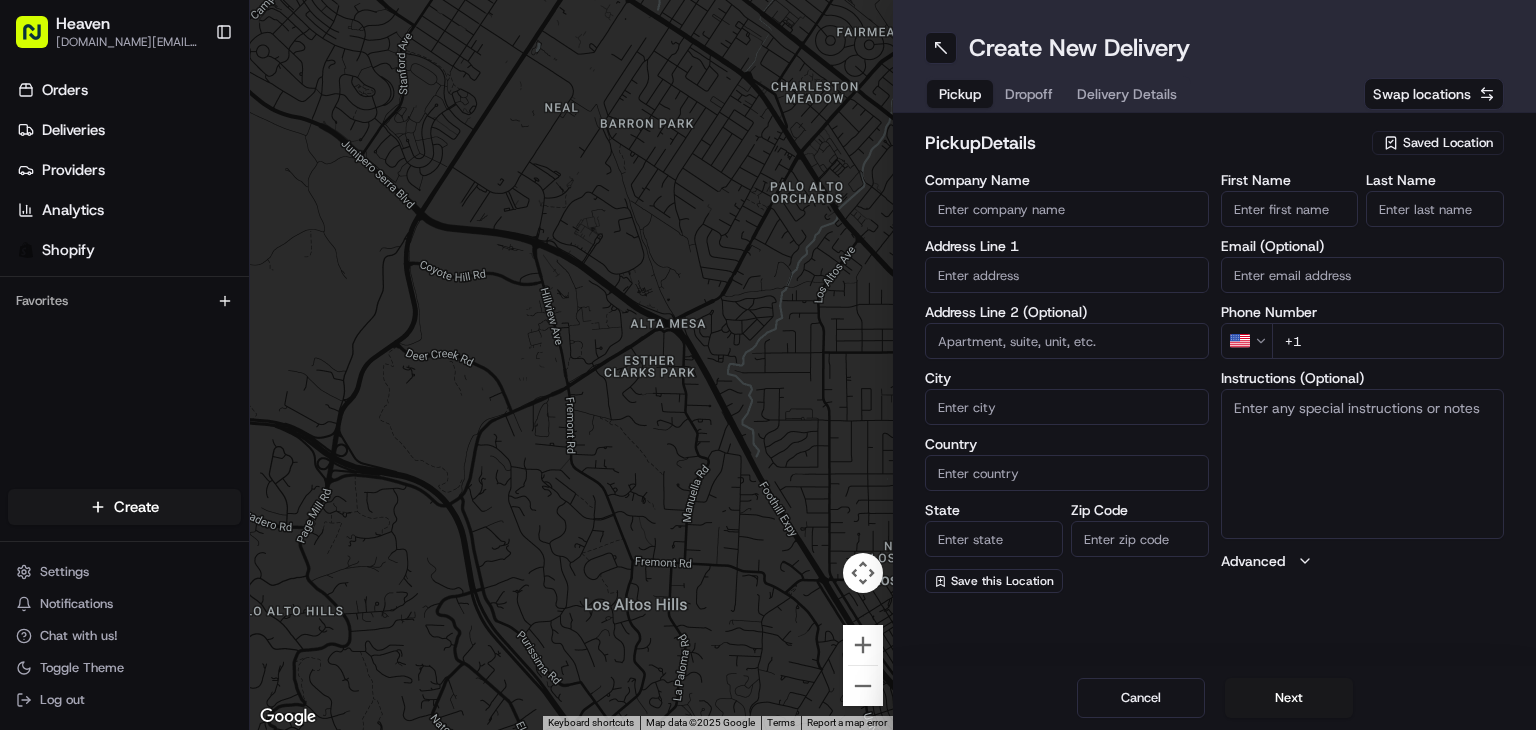 click on "First Name" at bounding box center (1290, 209) 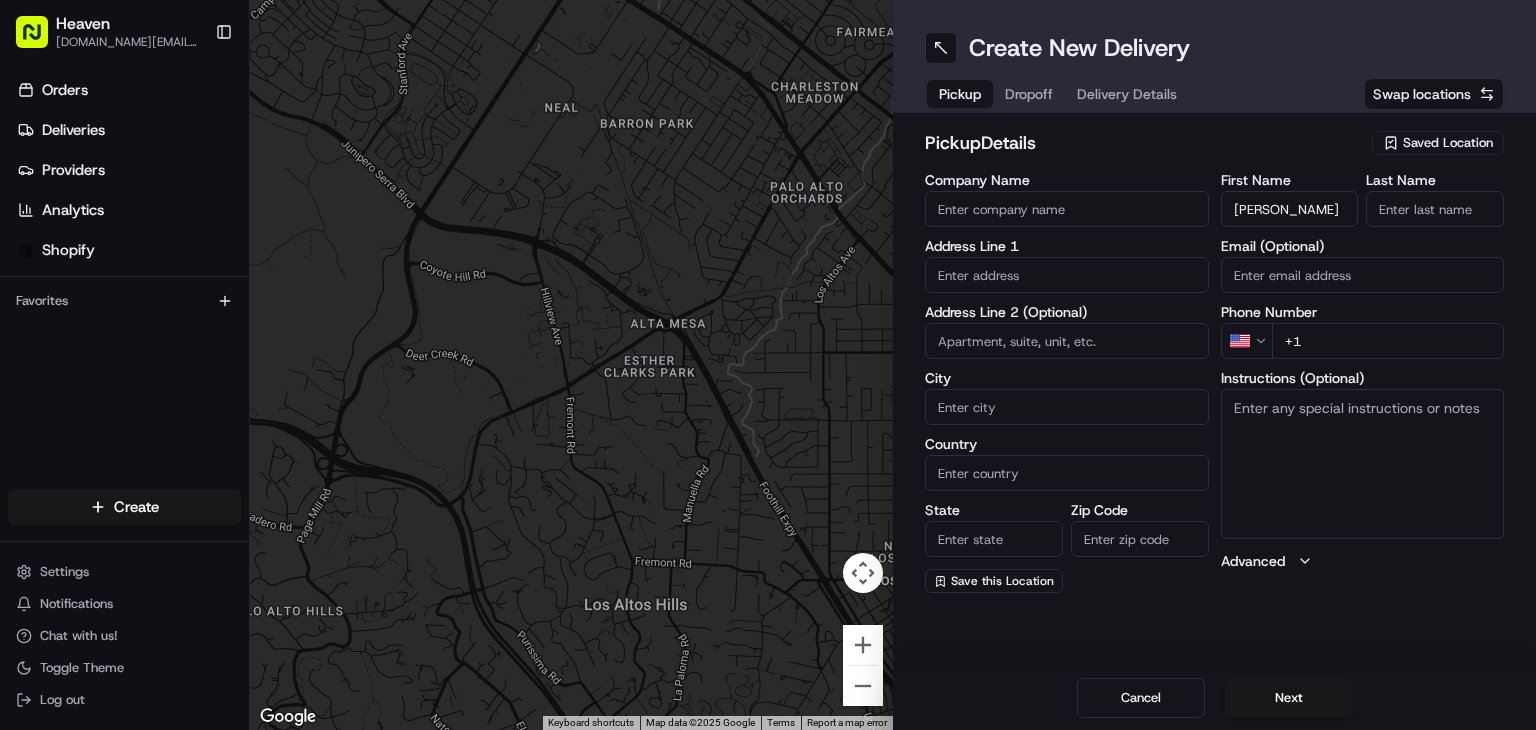 type on "[PERSON_NAME]" 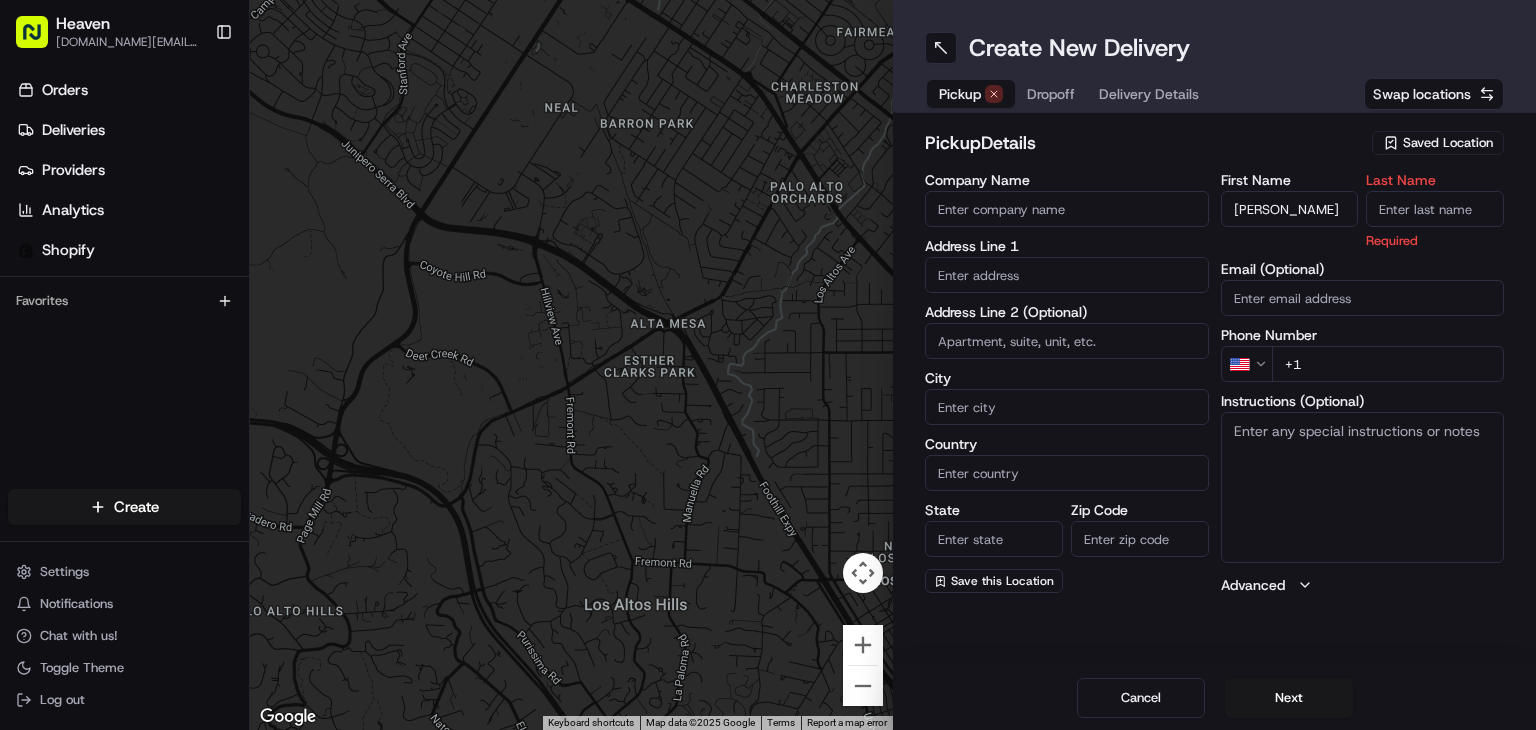 click on "Last Name" at bounding box center (1435, 209) 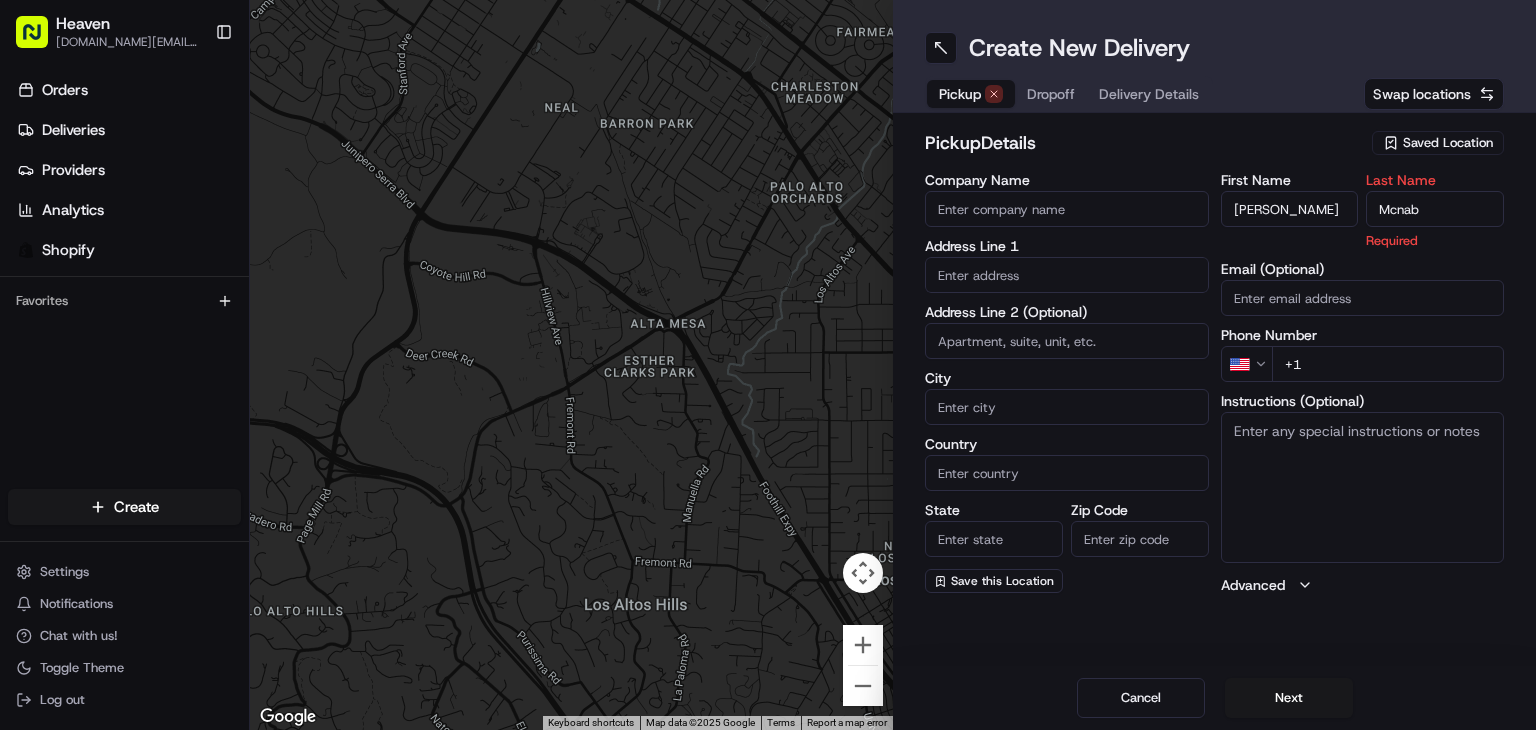 type on "Mcnab" 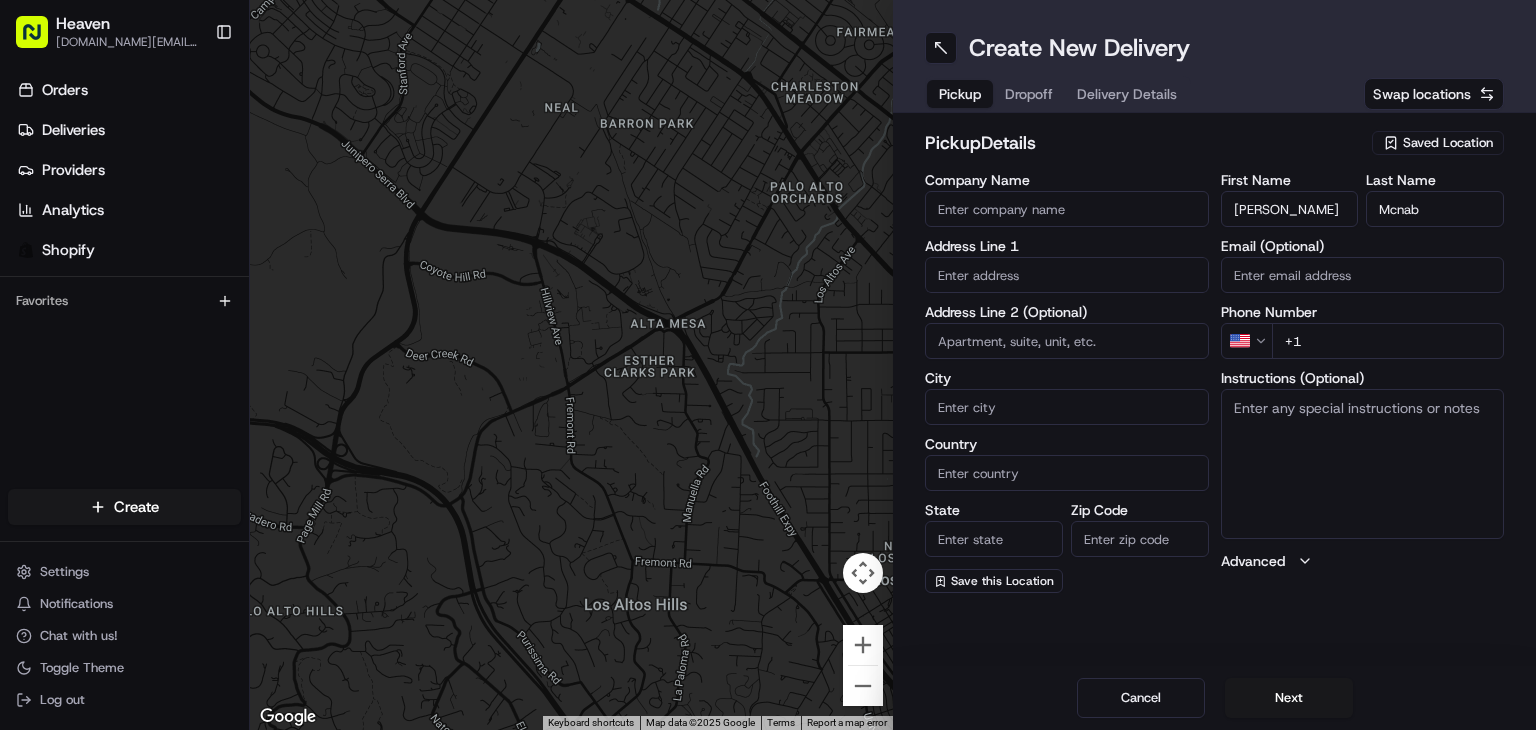 click on "Heaven [DOMAIN_NAME][EMAIL_ADDRESS][DOMAIN_NAME] Toggle Sidebar Orders Deliveries Providers Analytics Shopify Favorites Main Menu Members & Organization Organization Users Roles Preferences Customization Tracking Orchestration Automations Dispatch Strategy Locations Pickup Locations Dropoff Locations Billing Billing Refund Requests Integrations Notification Triggers Webhooks API Keys Request Logs Create Settings Notifications Chat with us! Toggle Theme Log out ← Move left → Move right ↑ Move up ↓ Move down + Zoom in - Zoom out Home Jump left by 75% End Jump right by 75% Page Up Jump up by 75% Page Down Jump down by 75% Keyboard shortcuts Map Data Map data ©2025 Google Map data ©2025 Google 500 m  Click to toggle between metric and imperial units Terms Report a map error Create New Delivery Pickup Dropoff Delivery Details Swap locations pickup  Details Saved Location Company Name Address Line 1 Address Line 2 (Optional) City Country State Zip Code Save this Location First Name [PERSON_NAME] Last Name [PERSON_NAME] [GEOGRAPHIC_DATA]" at bounding box center (768, 365) 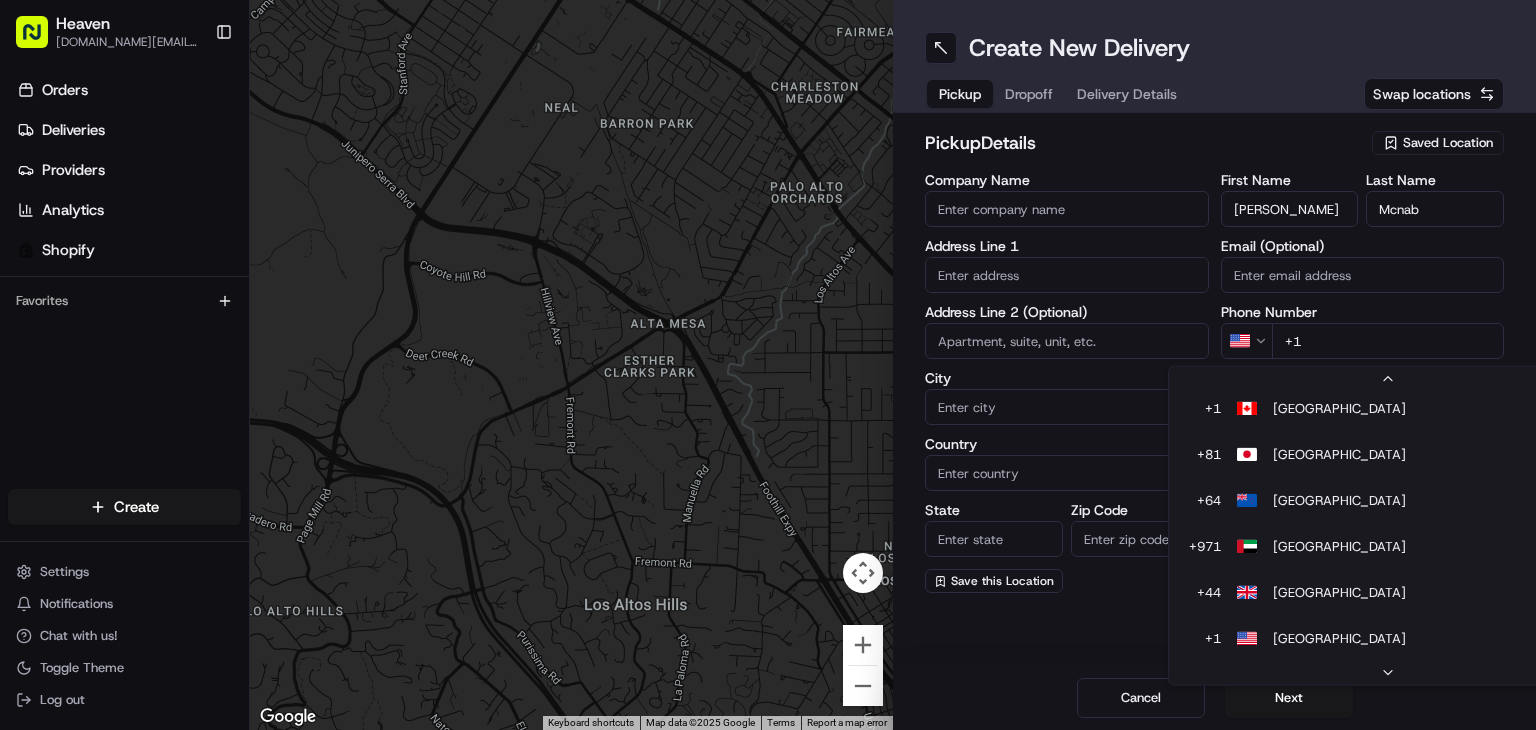 scroll, scrollTop: 0, scrollLeft: 0, axis: both 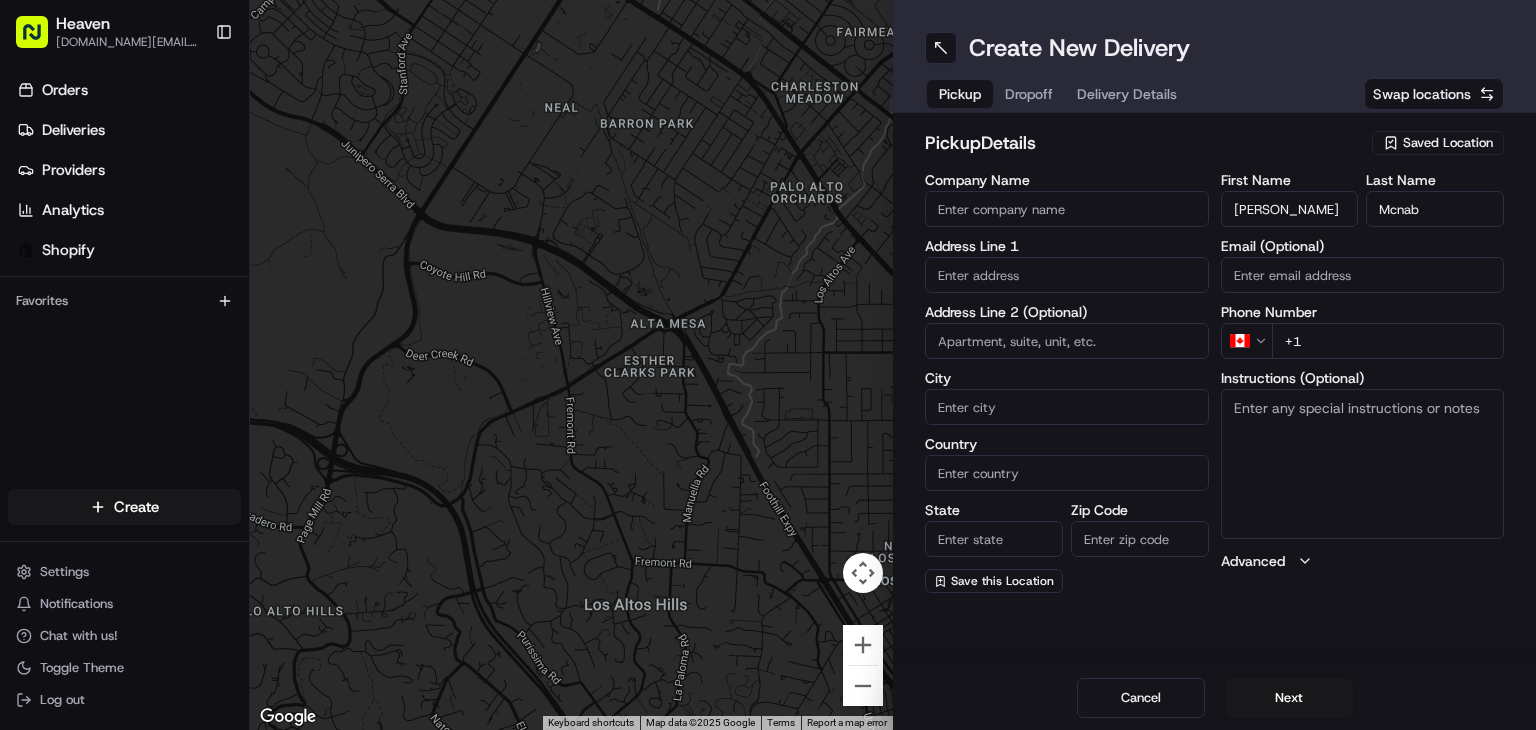 click on "+1" at bounding box center (1388, 341) 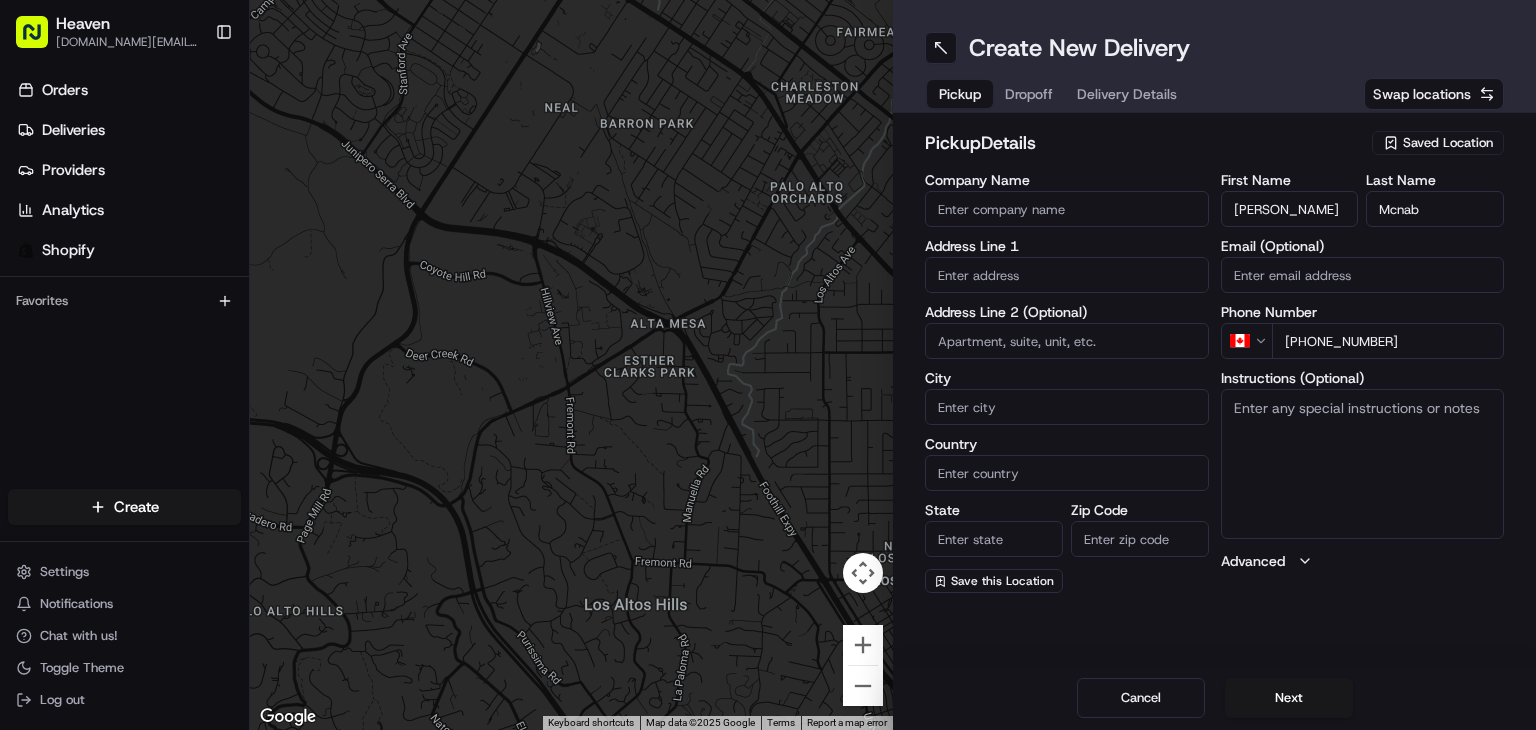 type on "[PHONE_NUMBER]" 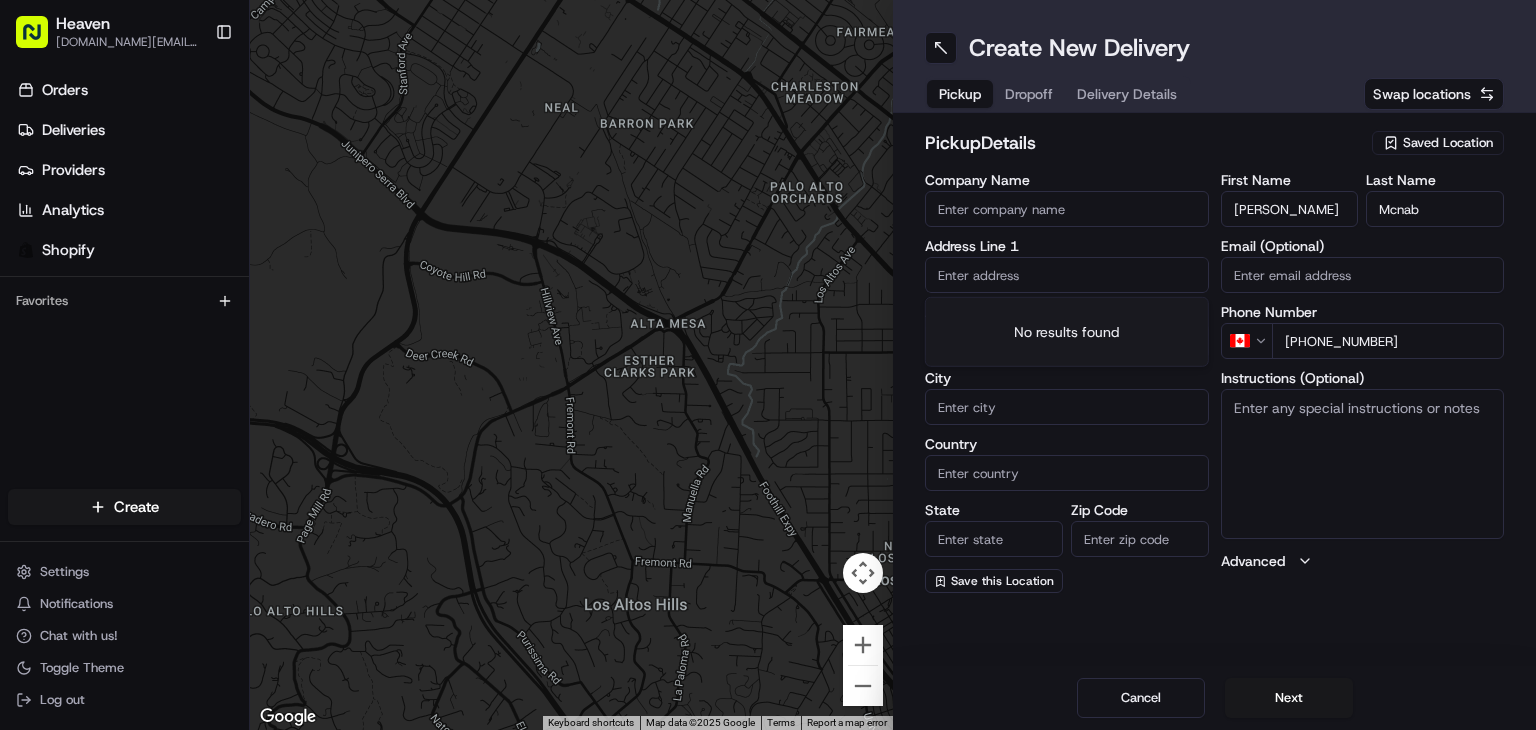 paste on "[STREET_ADDRESS]" 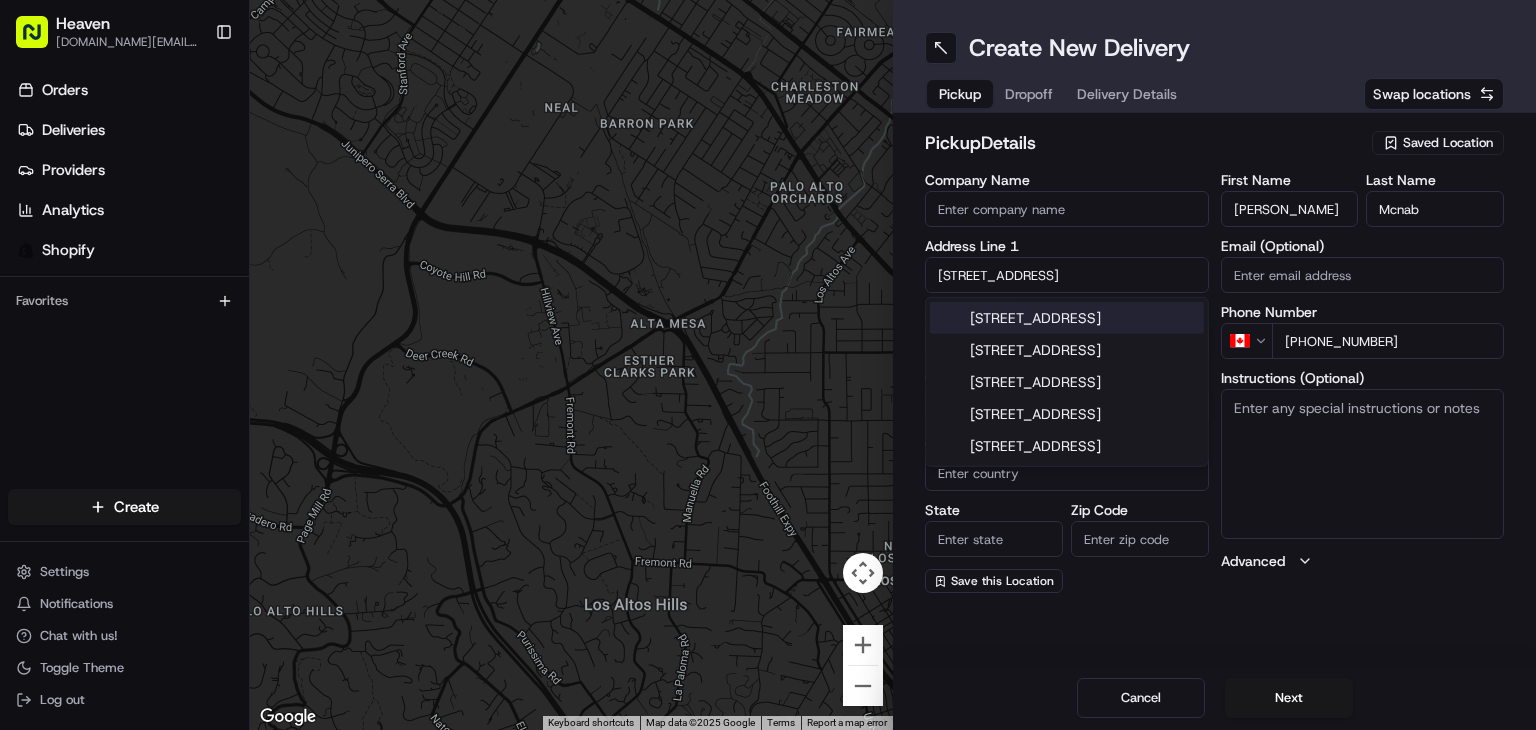click on "[STREET_ADDRESS]" at bounding box center (1067, 318) 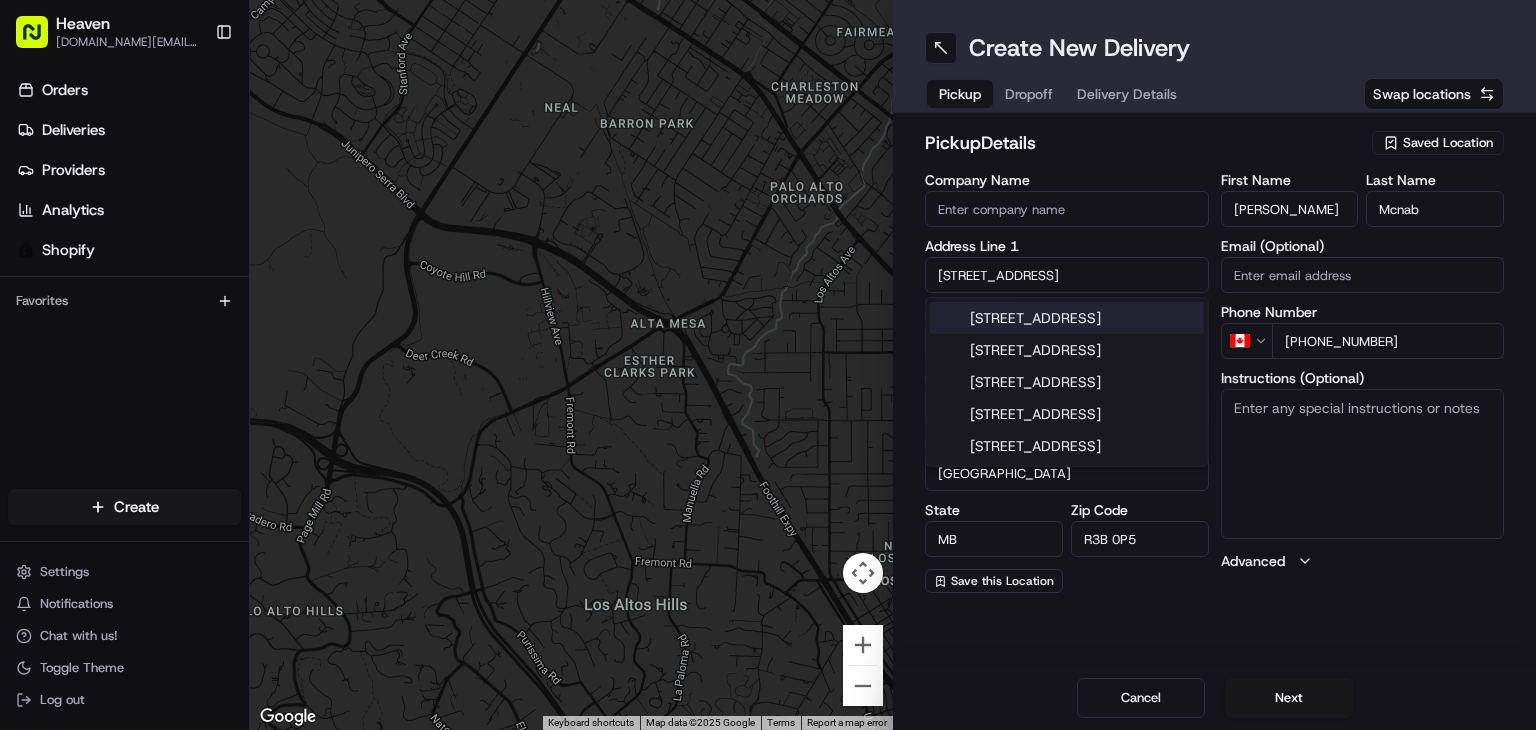 type on "[STREET_ADDRESS]" 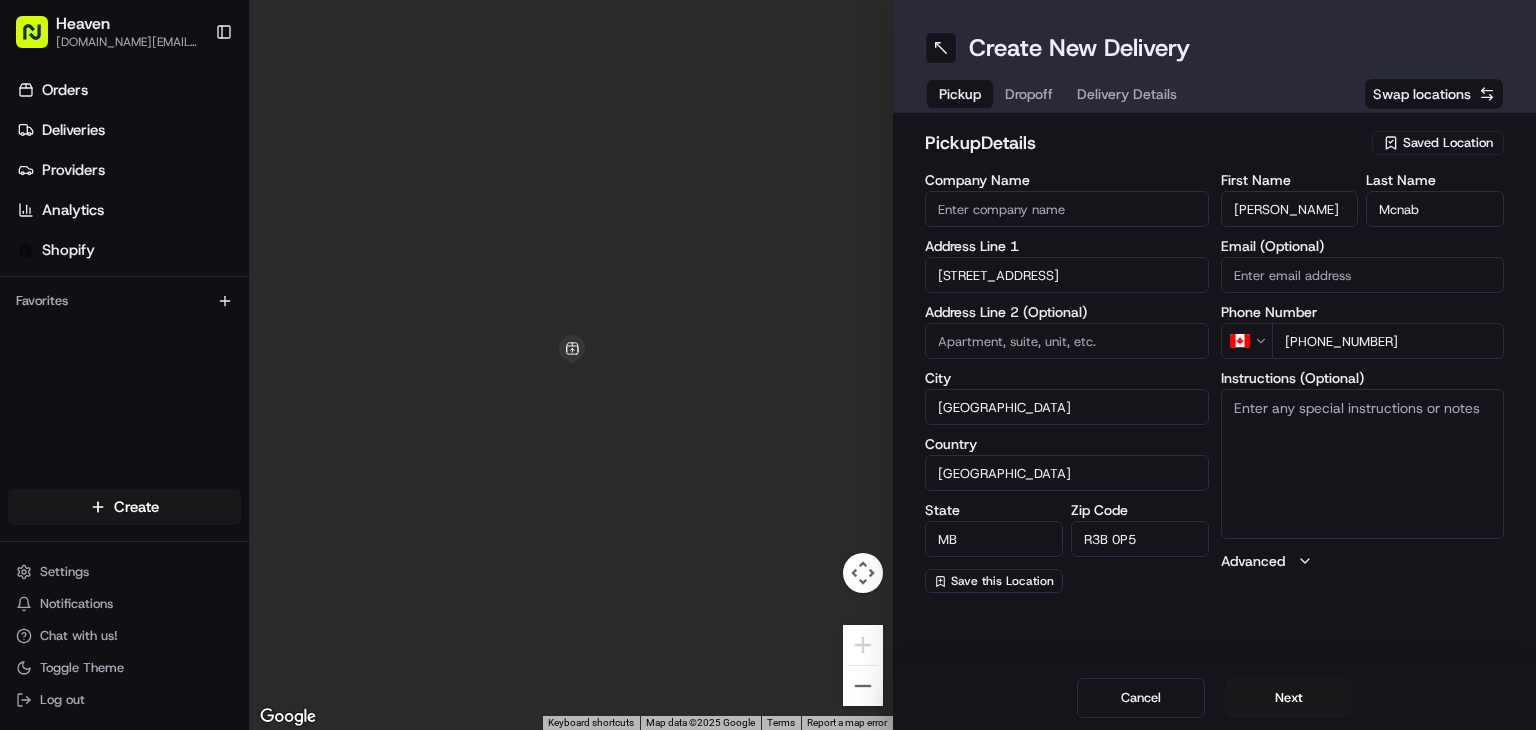 click on "Instructions (Optional)" at bounding box center (1363, 464) 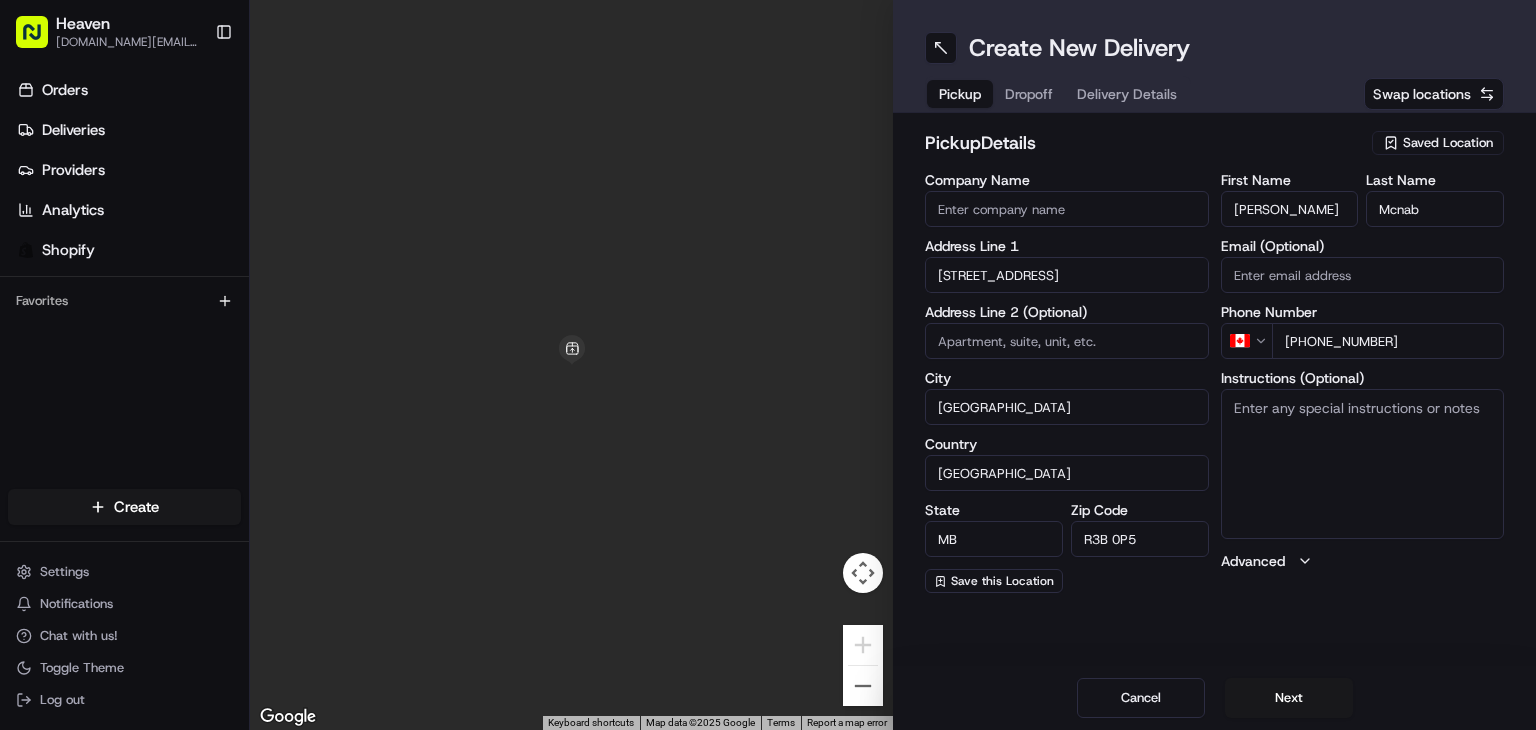 click on "Saved Location" at bounding box center [1448, 143] 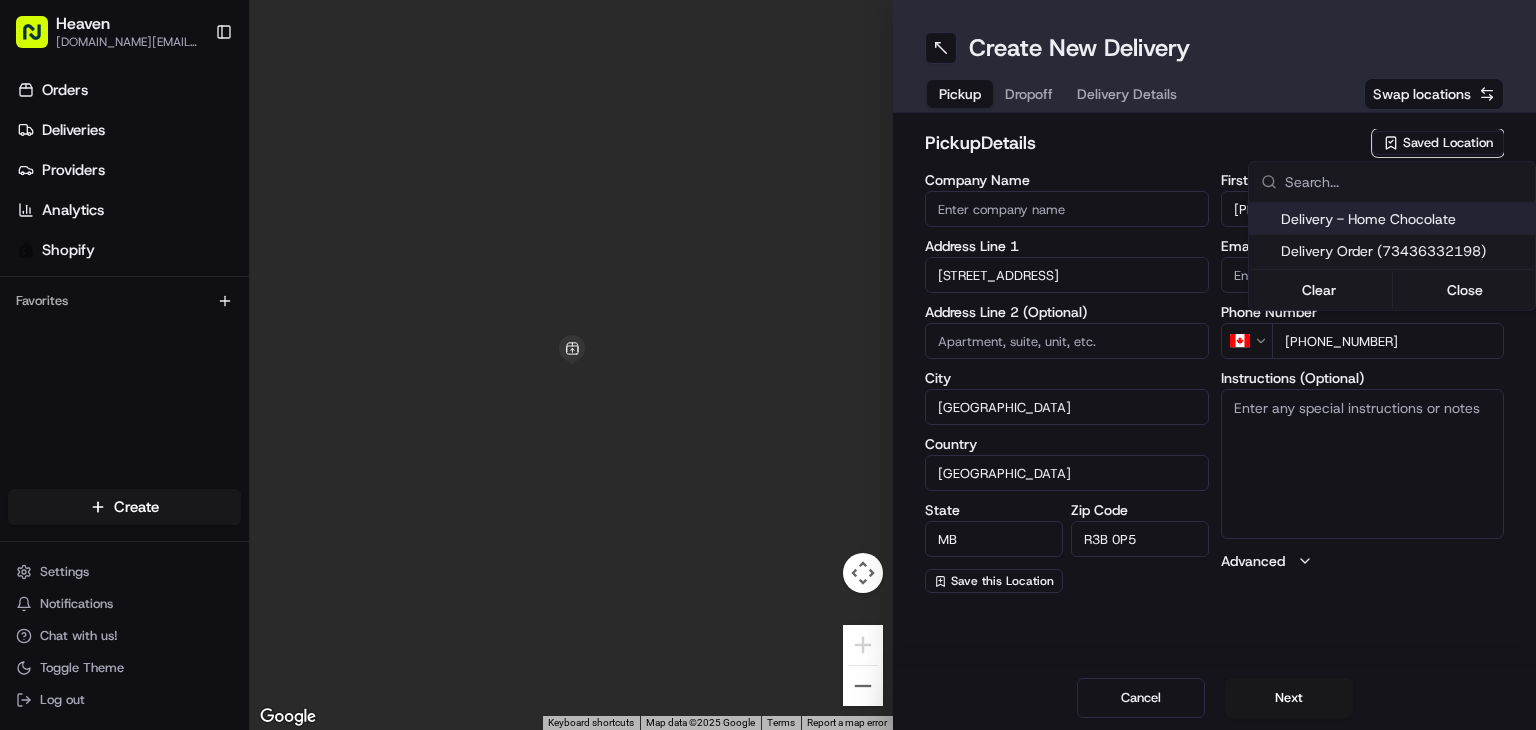 click on "Delivery - Home Chocolate" at bounding box center [1404, 219] 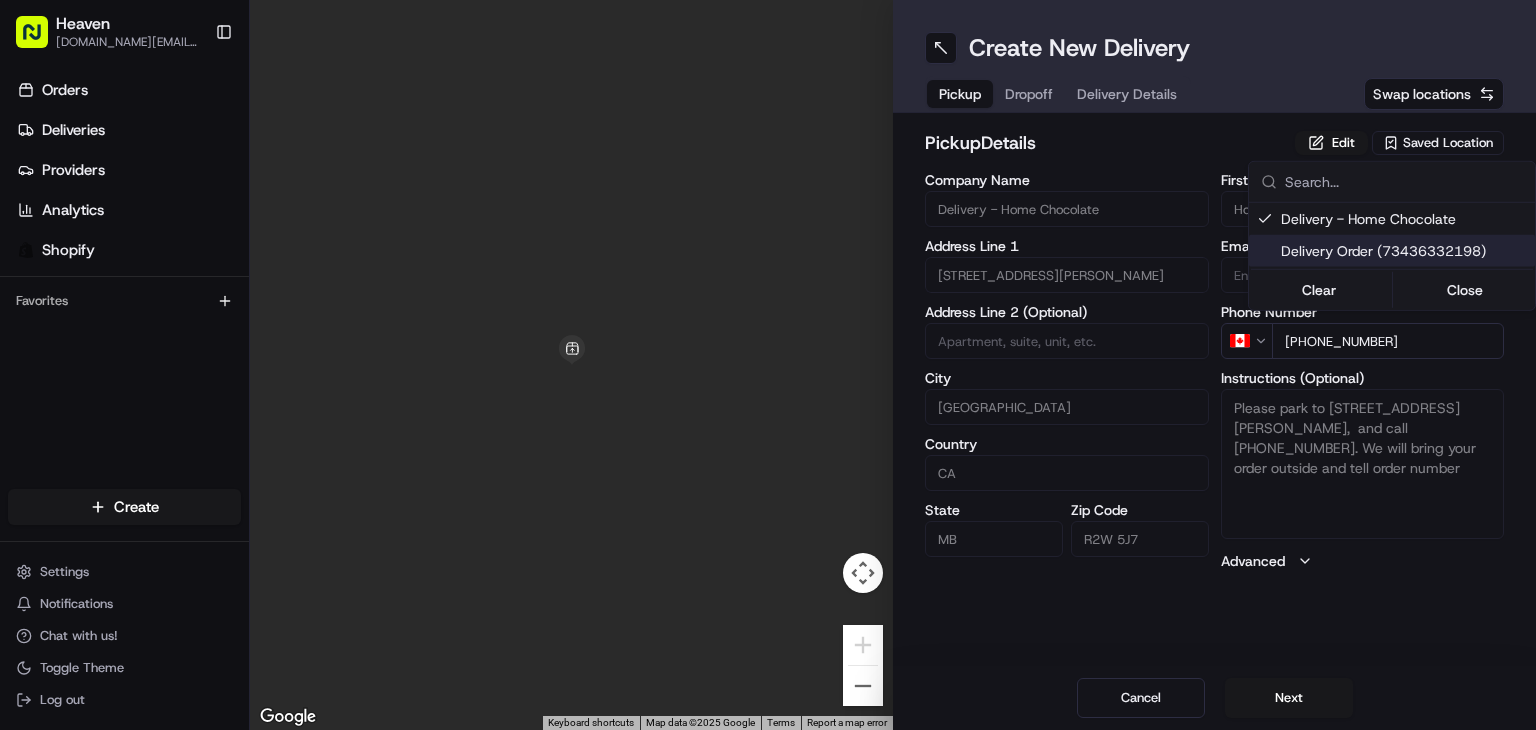 click on "Heaven [DOMAIN_NAME][EMAIL_ADDRESS][DOMAIN_NAME] Toggle Sidebar Orders Deliveries Providers Analytics Shopify Favorites Main Menu Members & Organization Organization Users Roles Preferences Customization Tracking Orchestration Automations Dispatch Strategy Locations Pickup Locations Dropoff Locations Billing Billing Refund Requests Integrations Notification Triggers Webhooks API Keys Request Logs Create Settings Notifications Chat with us! Toggle Theme Log out ← Move left → Move right ↑ Move up ↓ Move down + Zoom in - Zoom out Home Jump left by 75% End Jump right by 75% Page Up Jump up by 75% Page Down Jump down by 75% Keyboard shortcuts Map Data Map data ©2025 Google Map data ©2025 Google 1 m  Click to toggle between metric and imperial units Terms Report a map error Create New Delivery Pickup Dropoff Delivery Details Swap locations pickup  Details  Edit Saved Location Company Name Delivery - Home Chocolate Address Line 1 [STREET_ADDRESS][PERSON_NAME] Address Line 2 (Optional) [GEOGRAPHIC_DATA]" at bounding box center [768, 365] 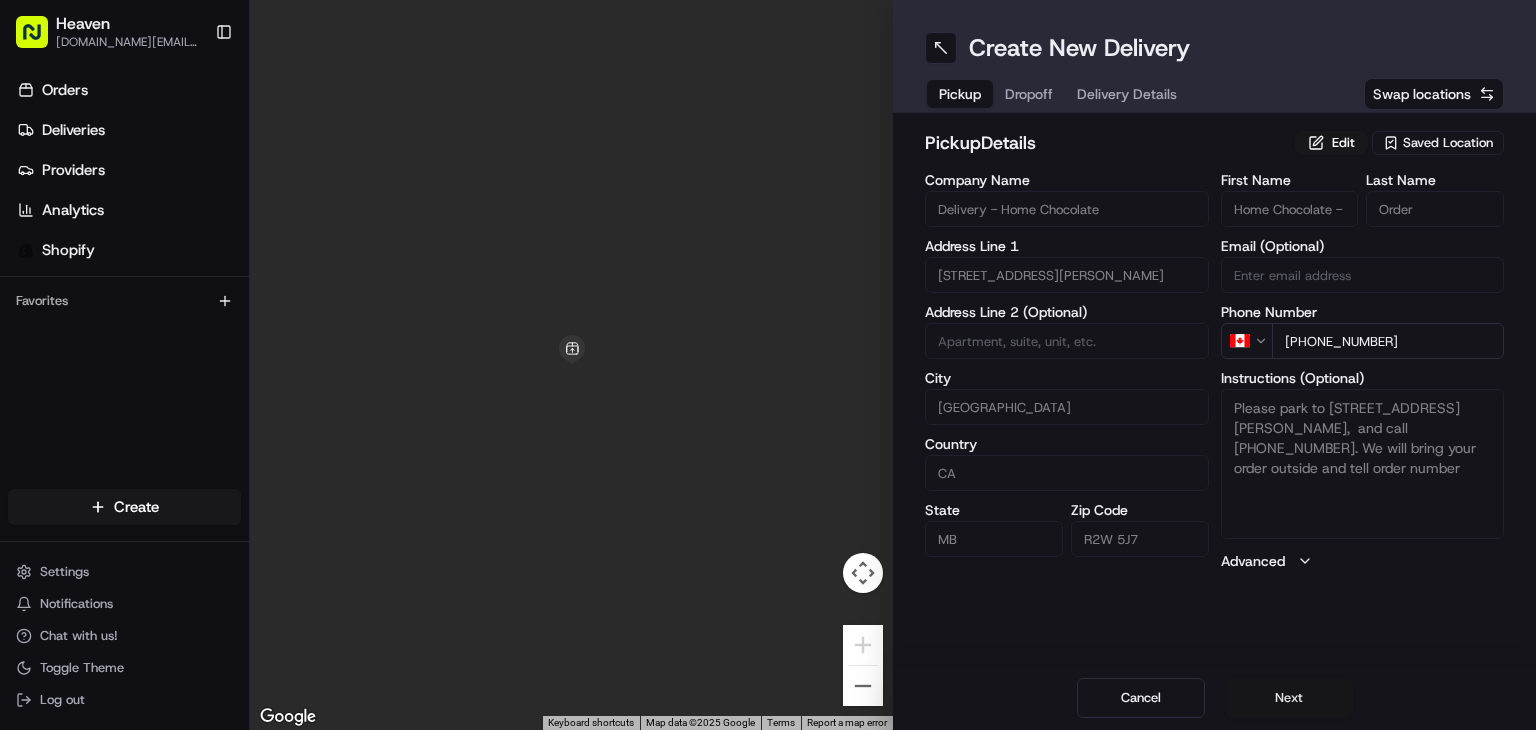 click on "Next" at bounding box center [1289, 698] 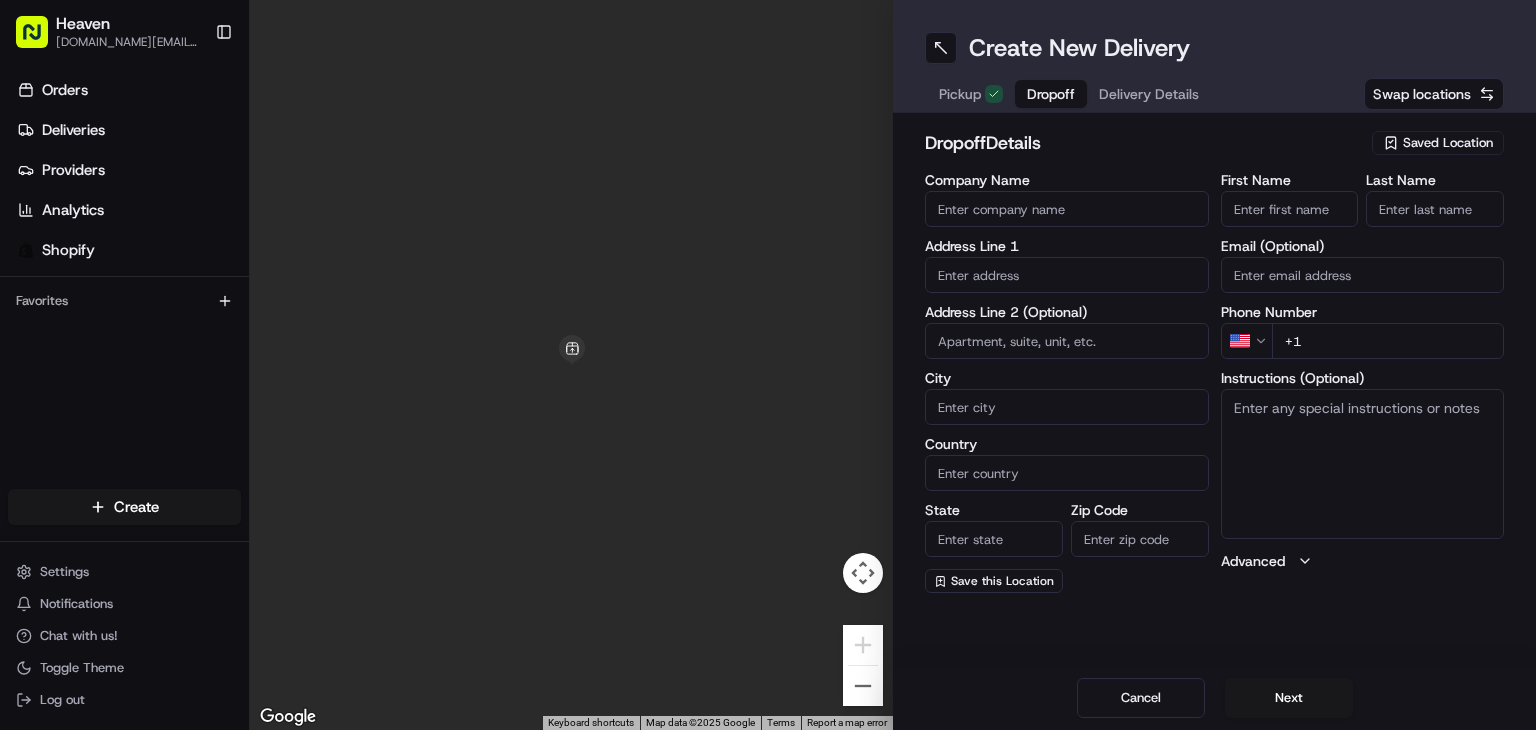 drag, startPoint x: 1221, startPoint y: 176, endPoint x: 1234, endPoint y: 189, distance: 18.384777 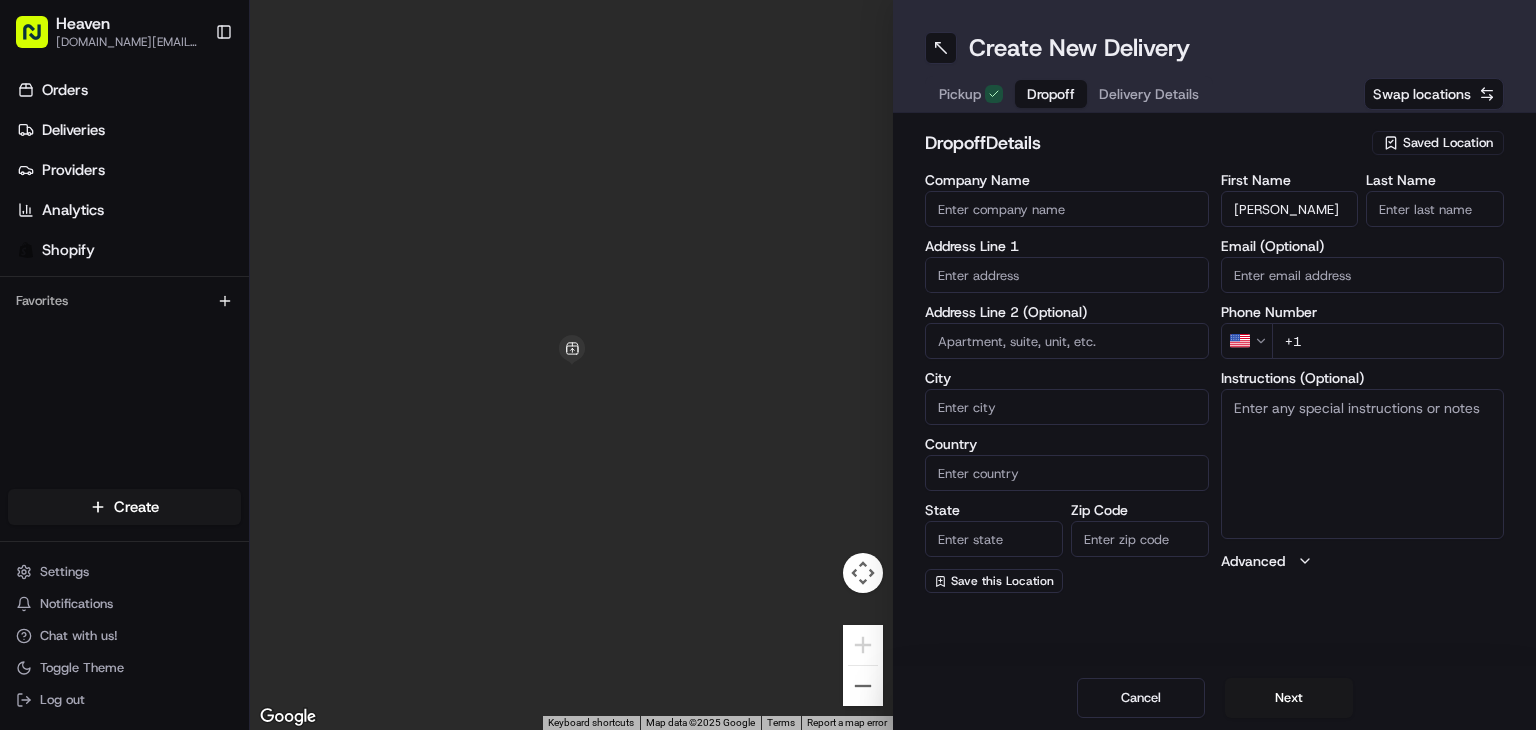 type on "[PERSON_NAME]" 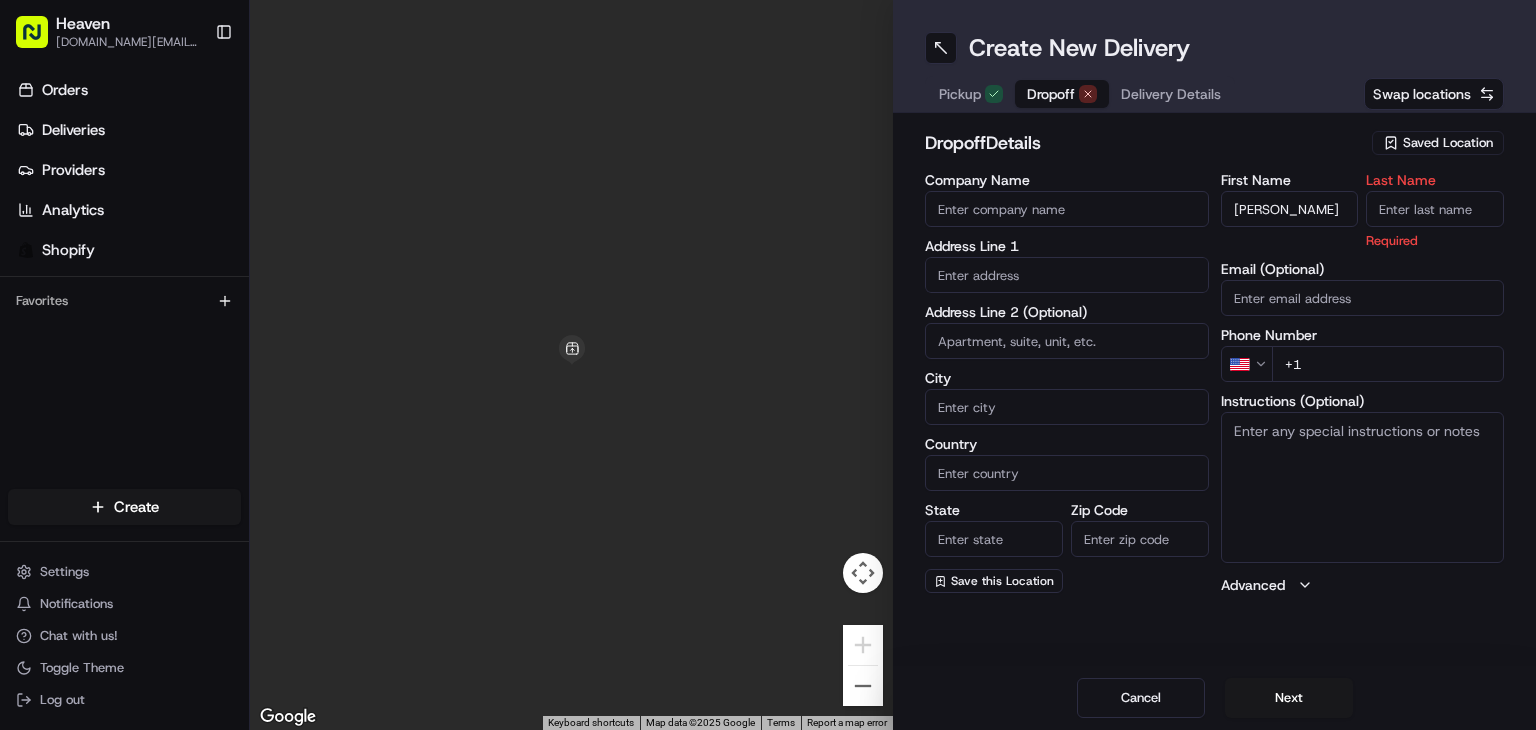 click on "Last Name" at bounding box center (1435, 209) 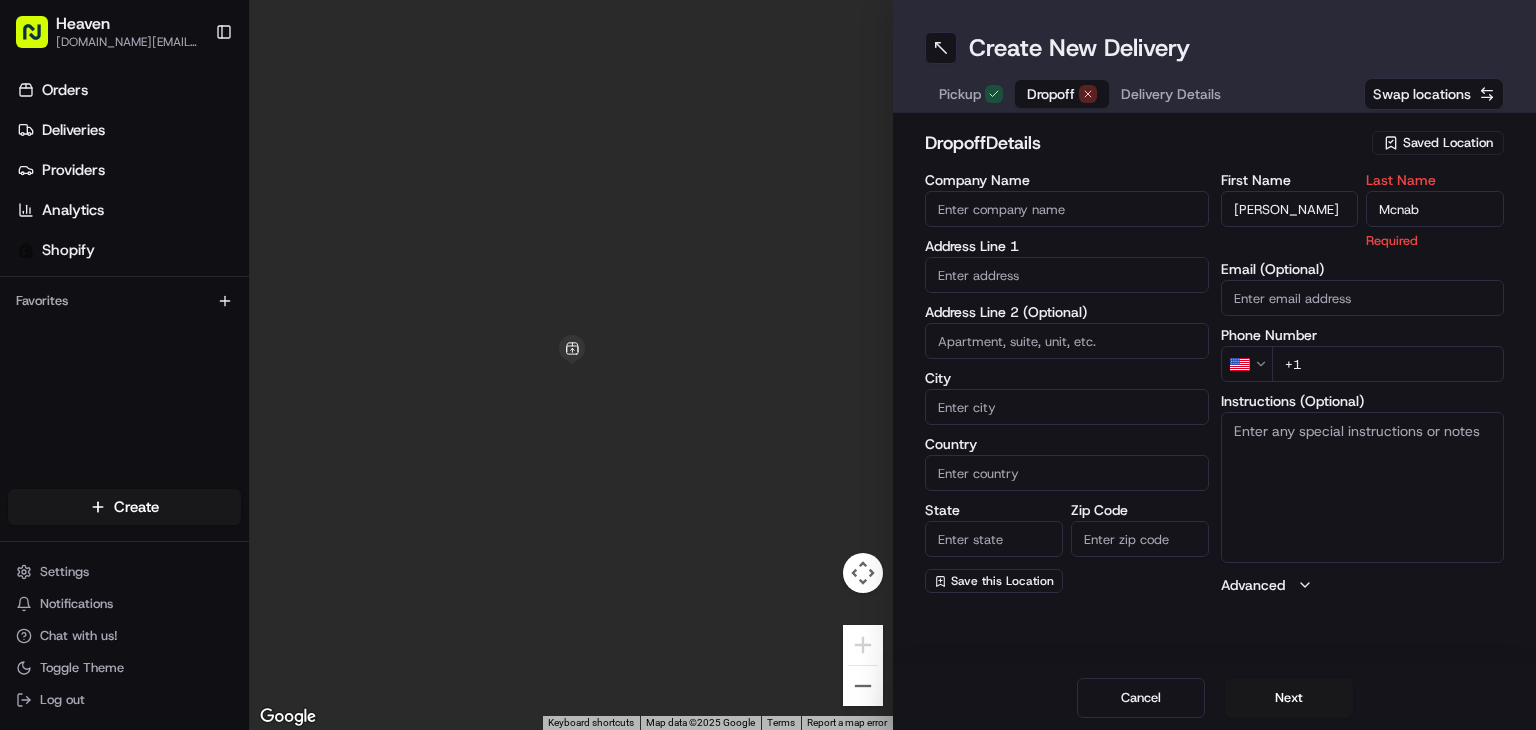 type on "Mcnab" 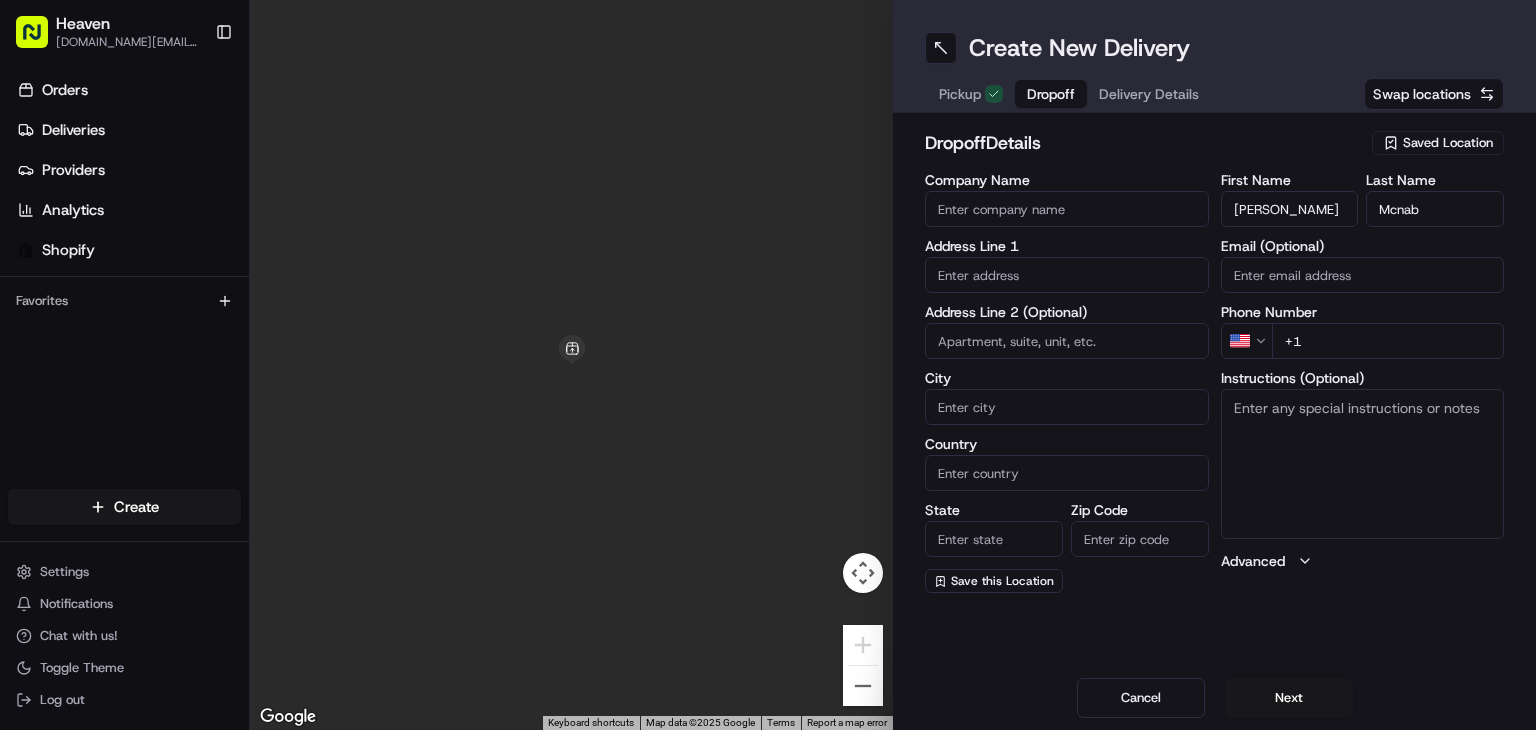 click on "Heaven [DOMAIN_NAME][EMAIL_ADDRESS][DOMAIN_NAME] Toggle Sidebar Orders Deliveries Providers Analytics Shopify Favorites Main Menu Members & Organization Organization Users Roles Preferences Customization Tracking Orchestration Automations Dispatch Strategy Locations Pickup Locations Dropoff Locations Billing Billing Refund Requests Integrations Notification Triggers Webhooks API Keys Request Logs Create Settings Notifications Chat with us! Toggle Theme Log out ← Move left → Move right ↑ Move up ↓ Move down + Zoom in - Zoom out Home Jump left by 75% End Jump right by 75% Page Up Jump up by 75% Page Down Jump down by 75% Keyboard shortcuts Map Data Map data ©2025 Google Map data ©2025 Google 1 m  Click to toggle between metric and imperial units Terms Report a map error Create New Delivery Pickup Dropoff Delivery Details Swap locations dropoff  Details Saved Location Company Name Address Line 1 Address Line 2 (Optional) City Country State Zip Code Save this Location First Name [PERSON_NAME] Last Name [PERSON_NAME] [GEOGRAPHIC_DATA]" at bounding box center [768, 365] 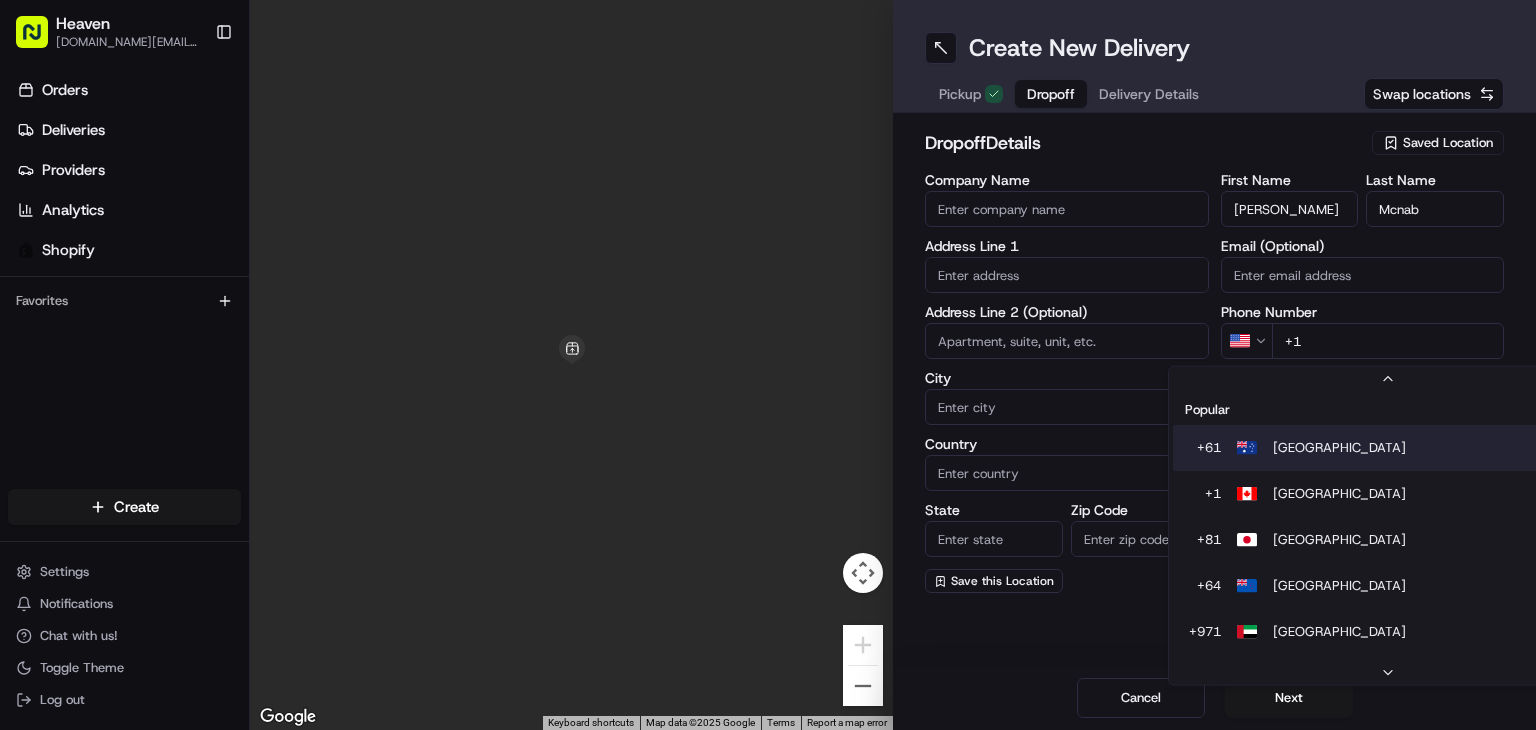 scroll, scrollTop: 33, scrollLeft: 0, axis: vertical 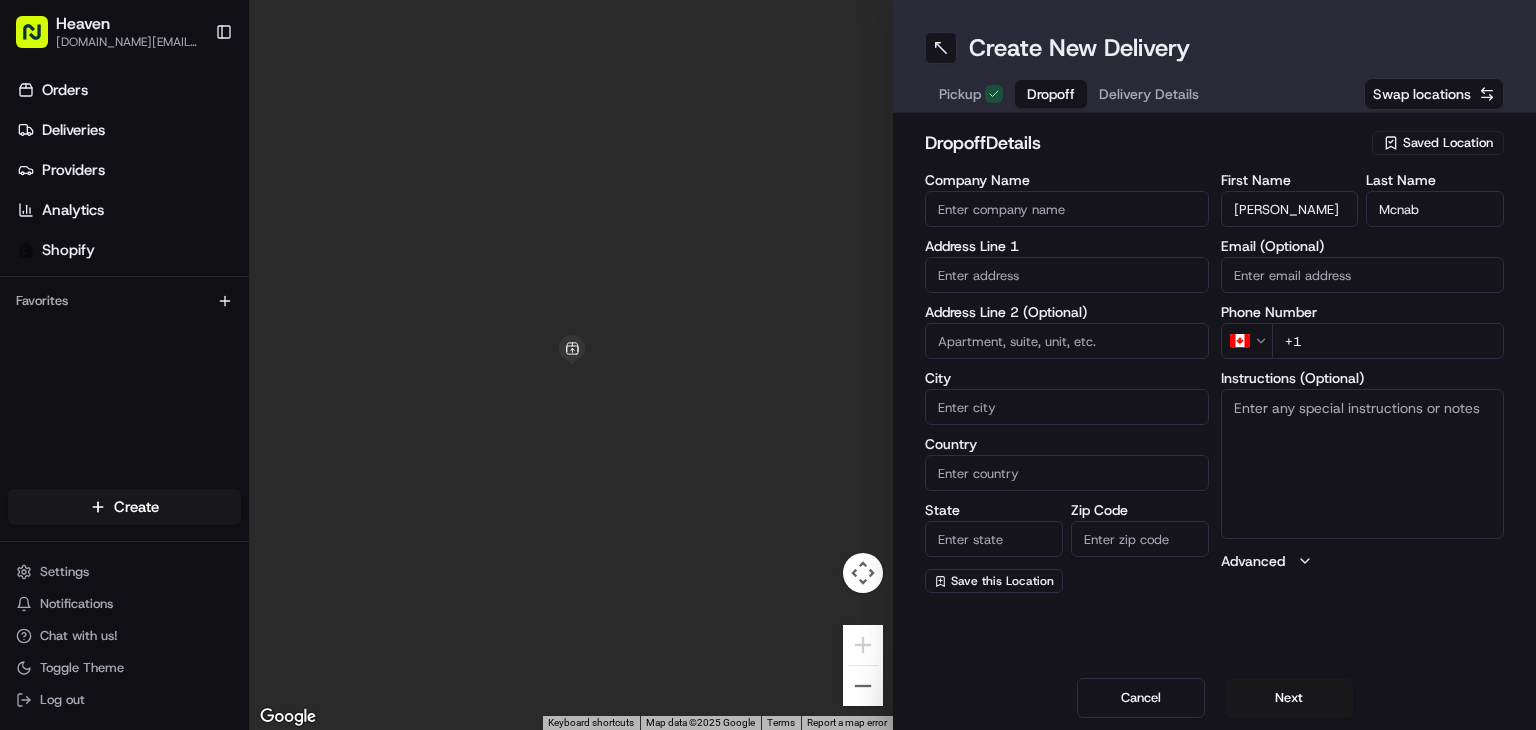 click on "+1" at bounding box center [1388, 341] 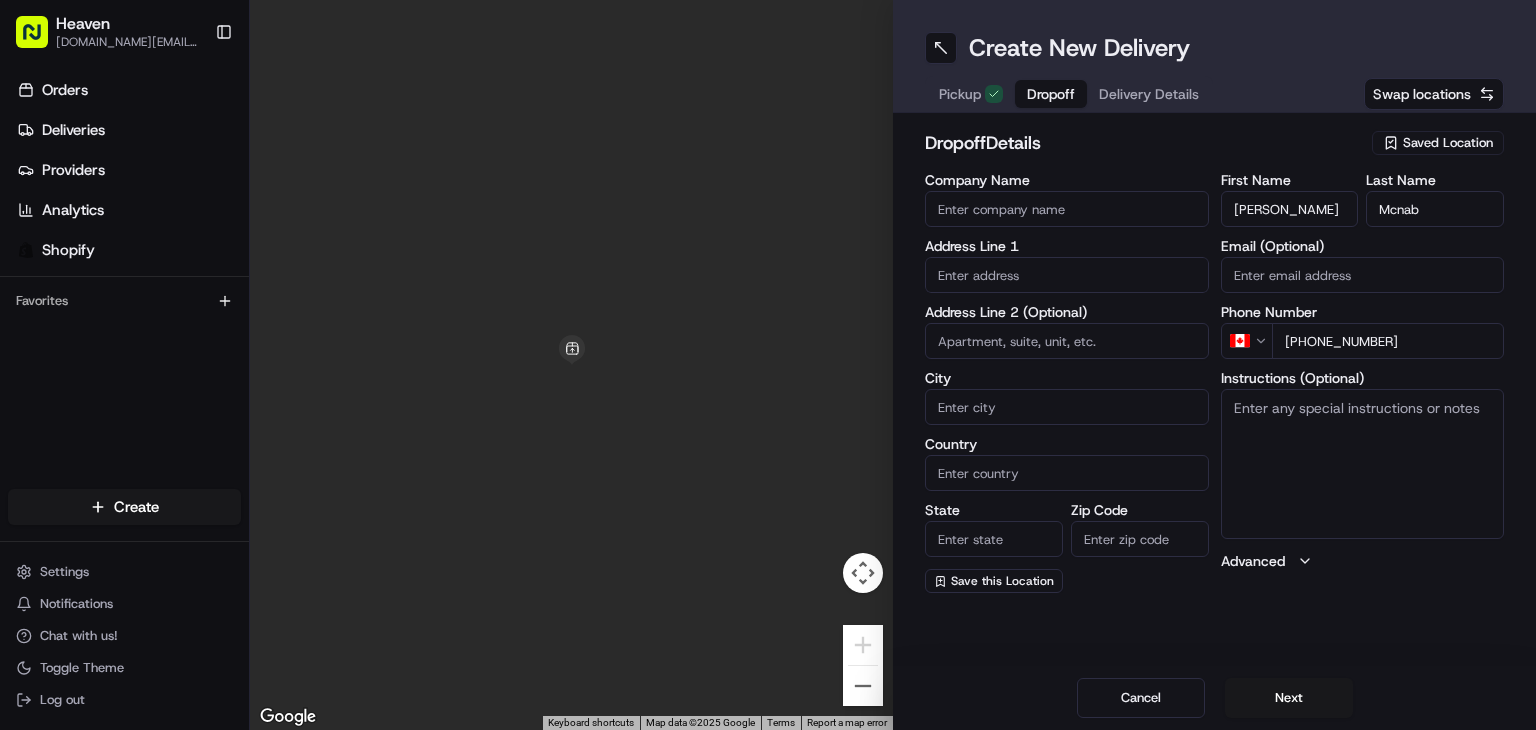 type on "[PHONE_NUMBER]" 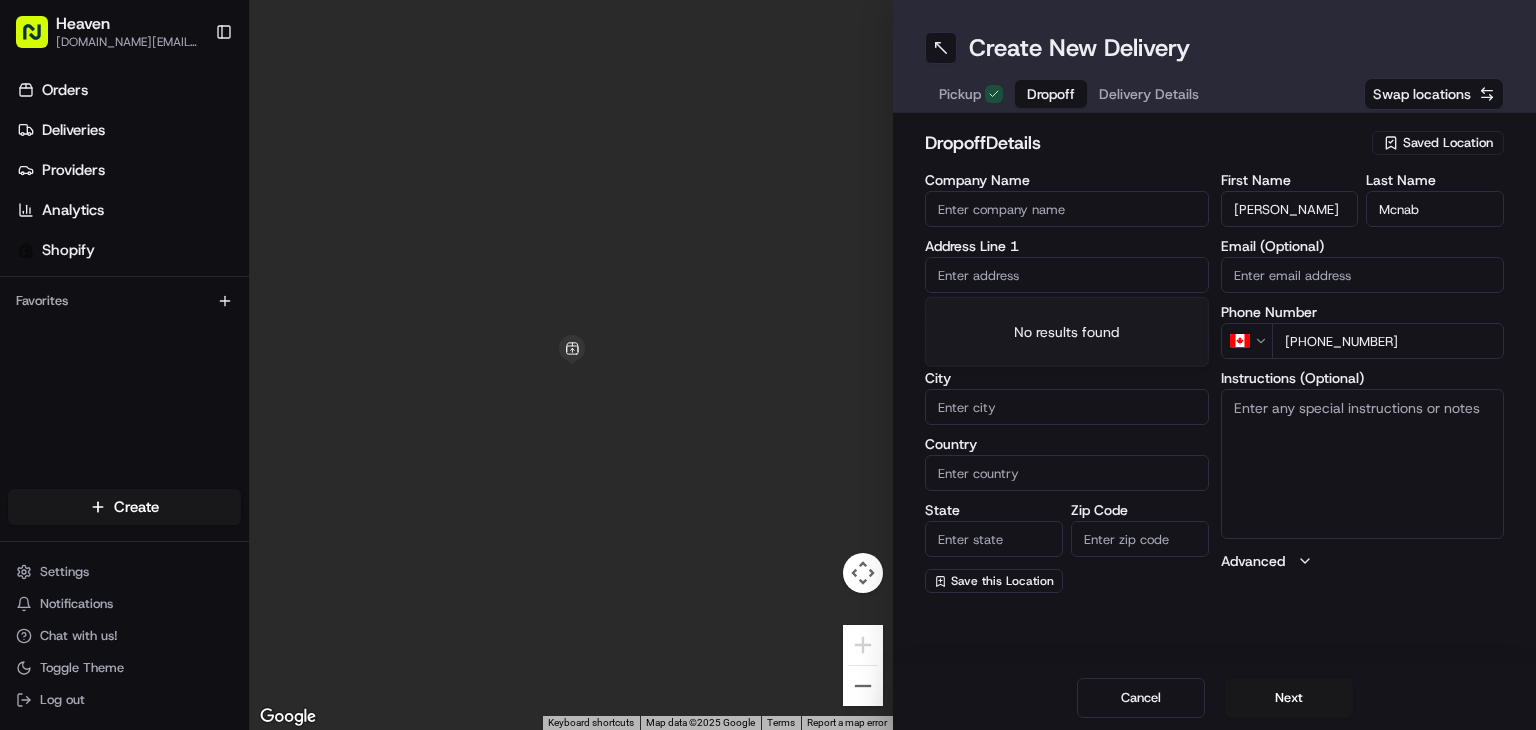 paste on "[STREET_ADDRESS]" 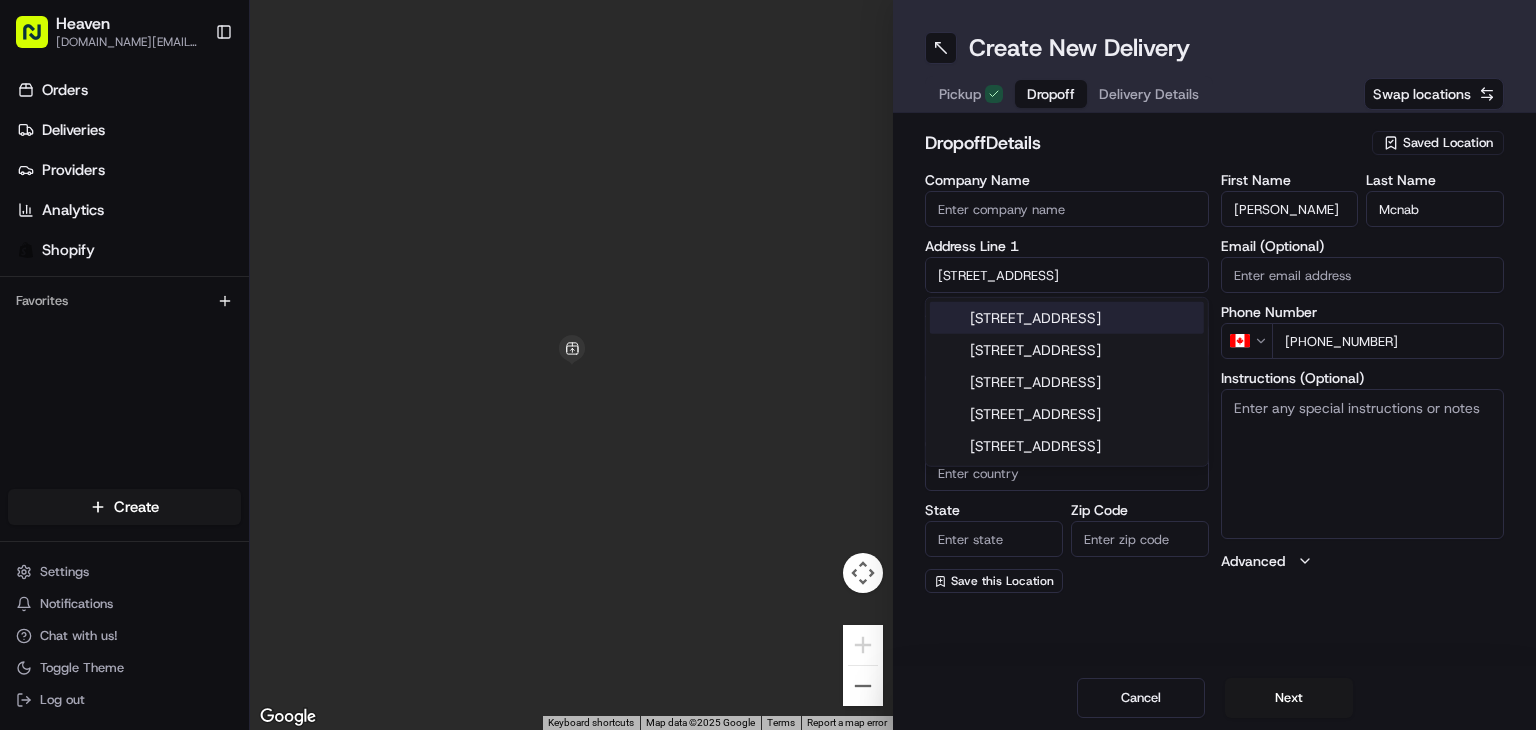 click on "[STREET_ADDRESS]" at bounding box center (1067, 318) 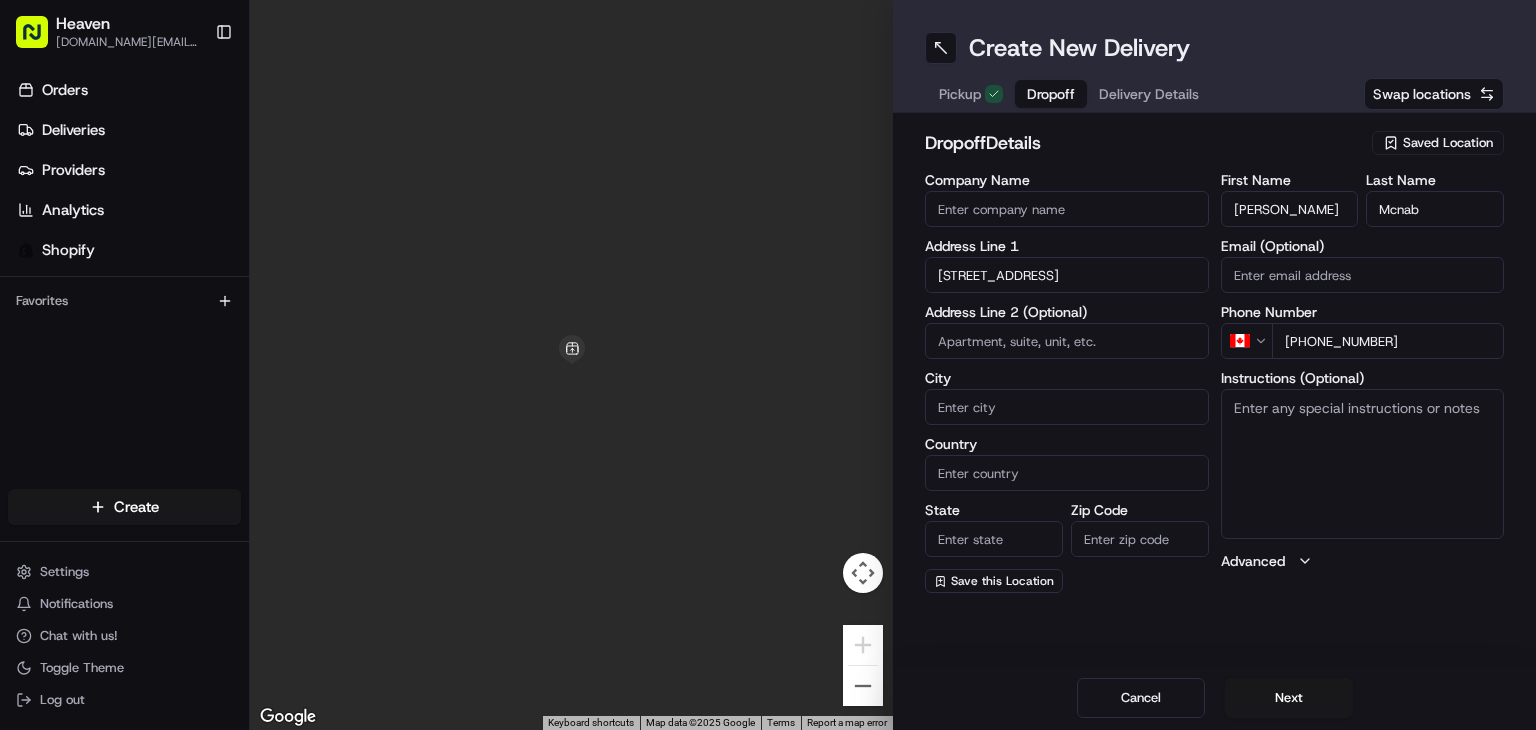 type on "[STREET_ADDRESS]" 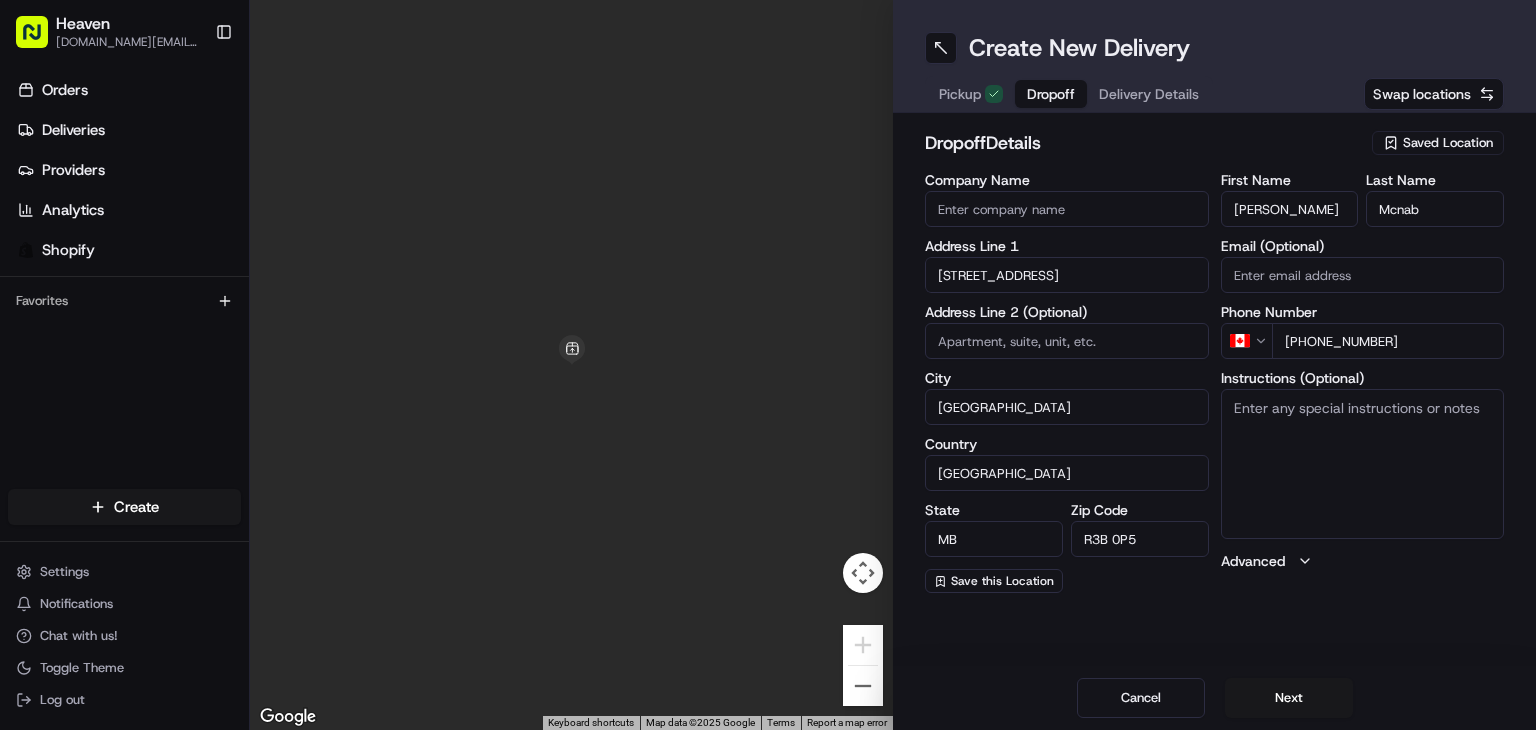 type on "[STREET_ADDRESS]" 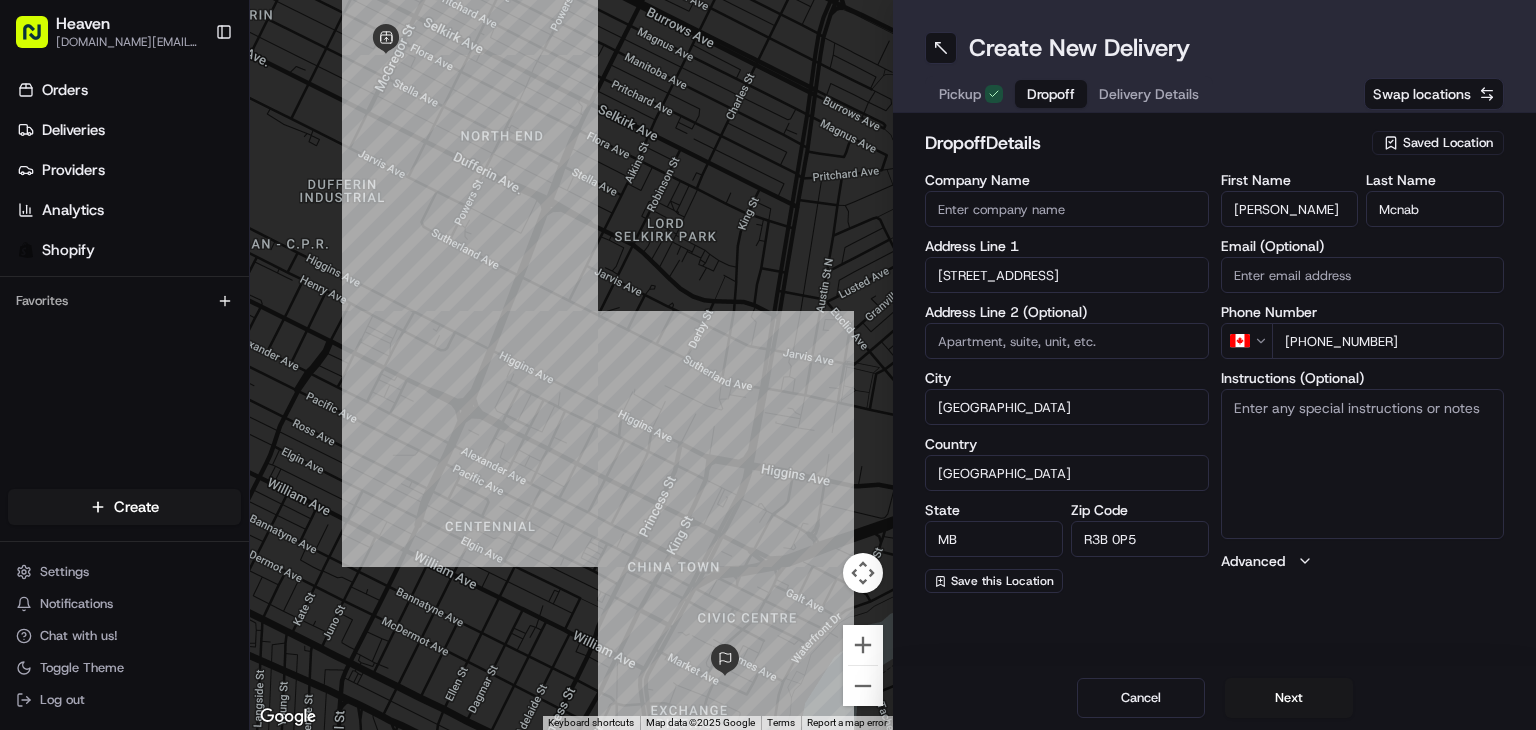 click on "Instructions (Optional)" at bounding box center [1363, 464] 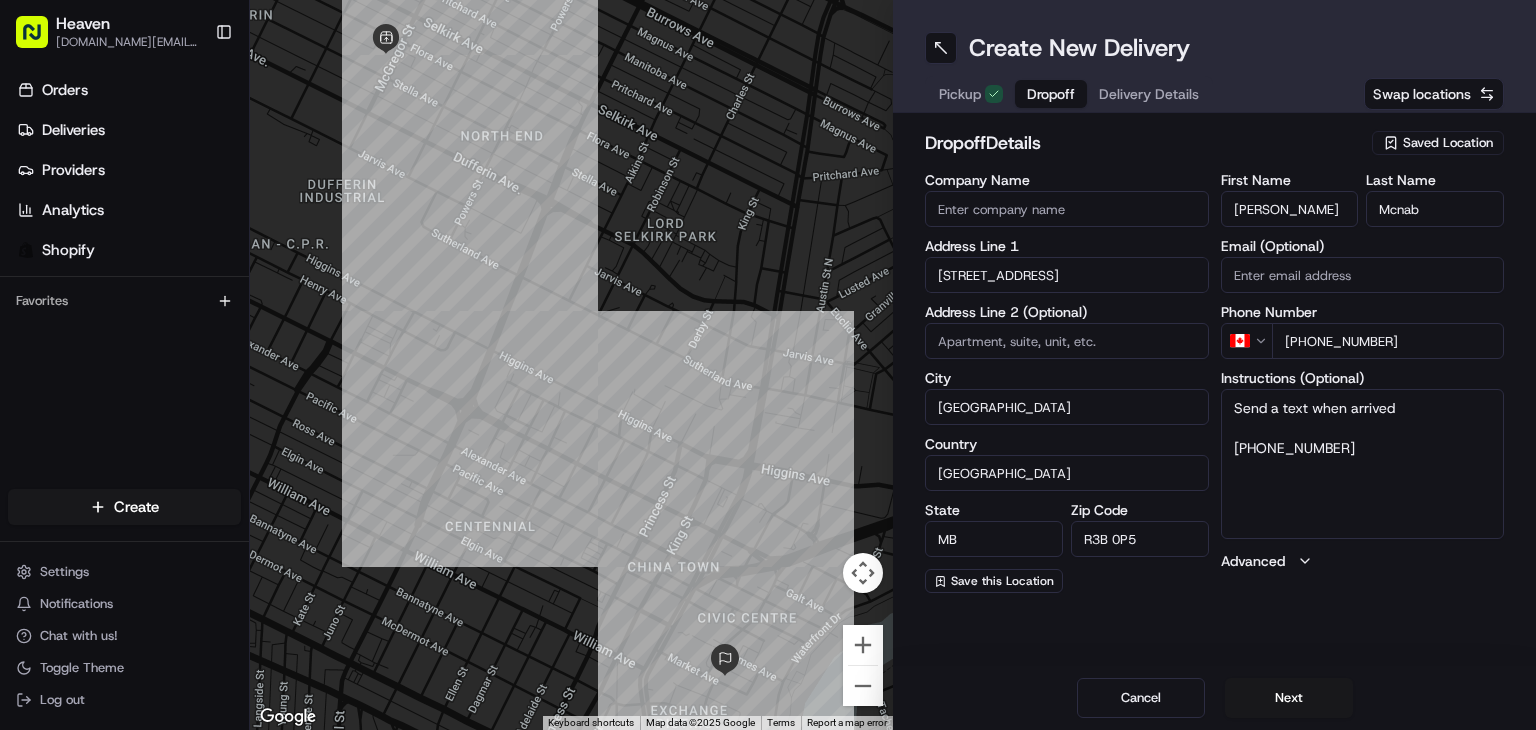 type on "Send a text when arrived
[PHONE_NUMBER]" 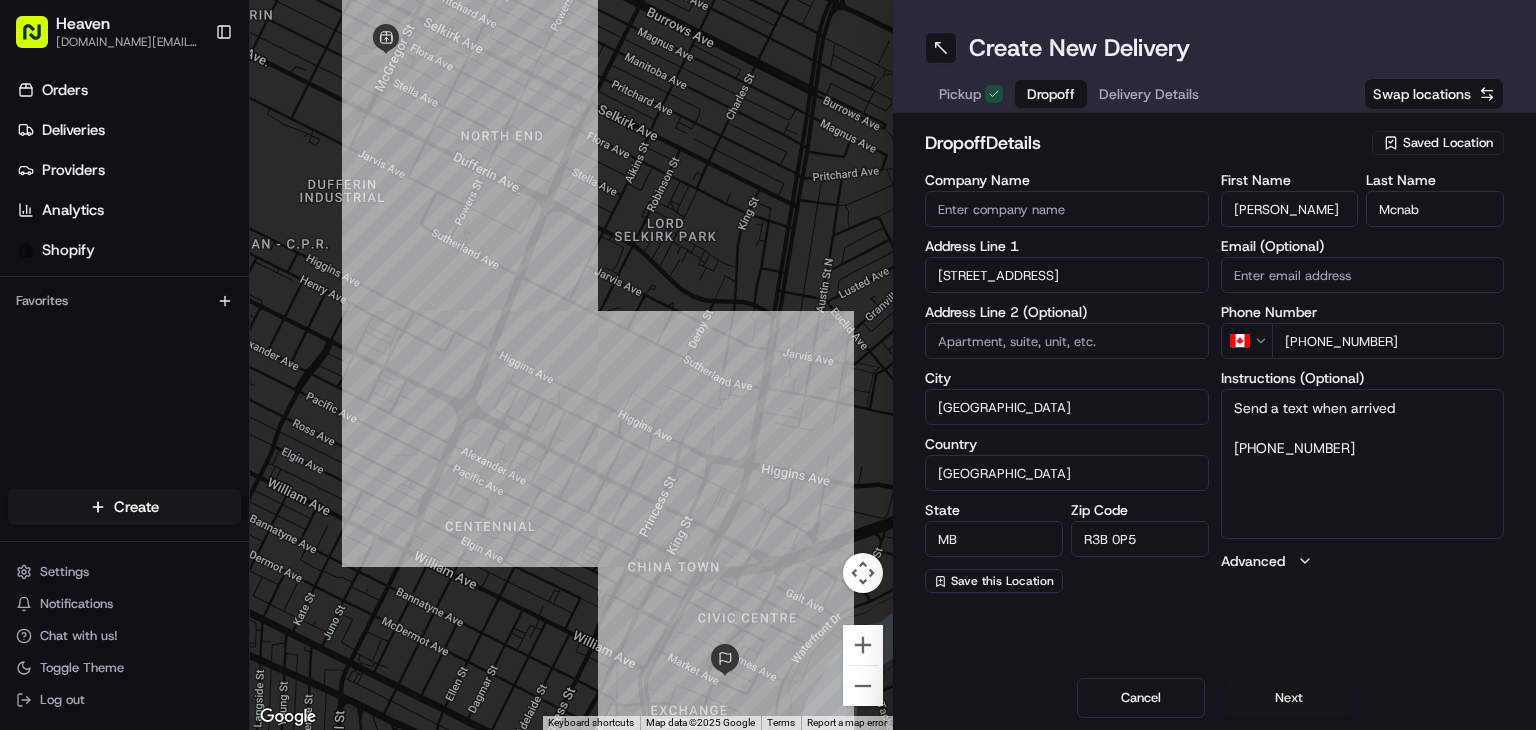click on "Next" at bounding box center (1289, 698) 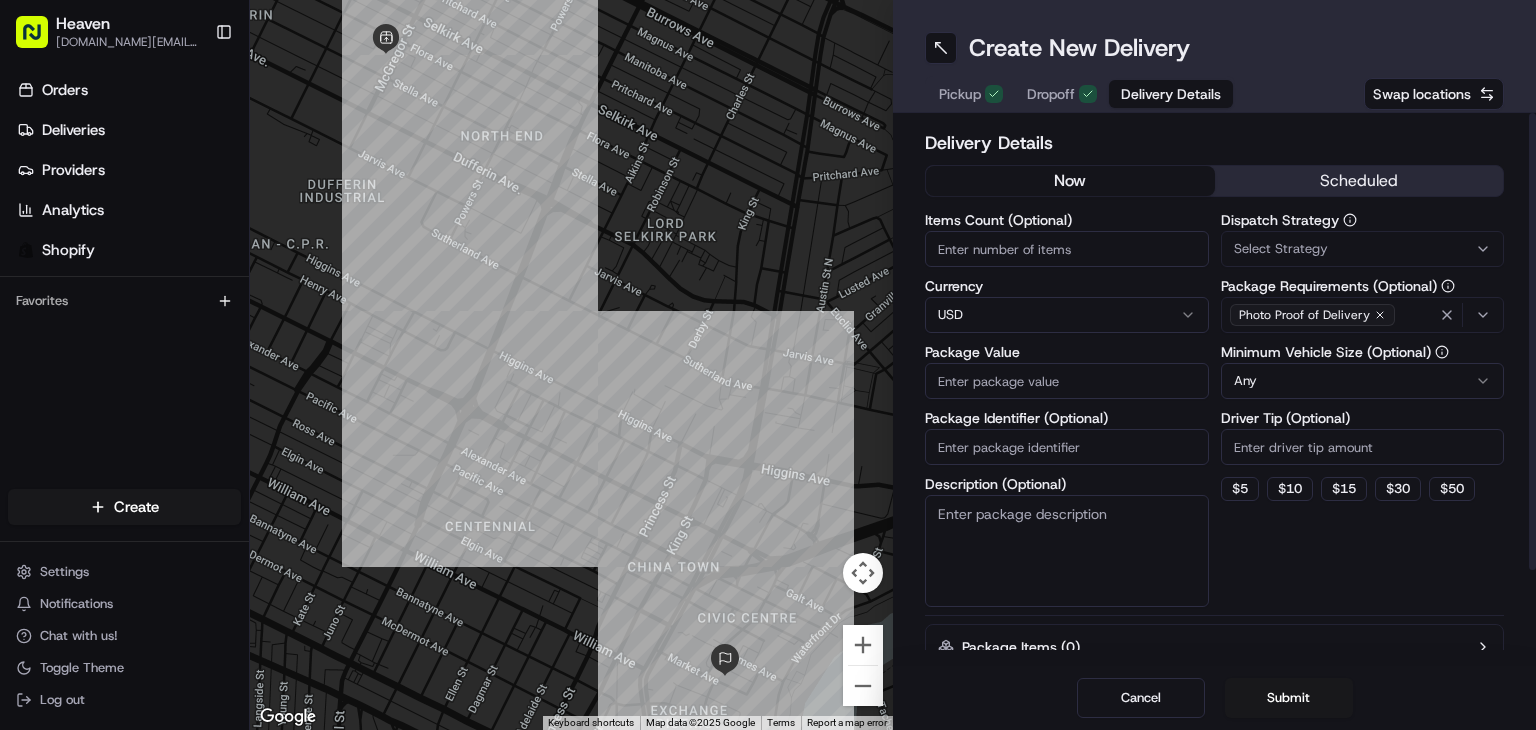 click on "Items Count (Optional)" at bounding box center [1067, 249] 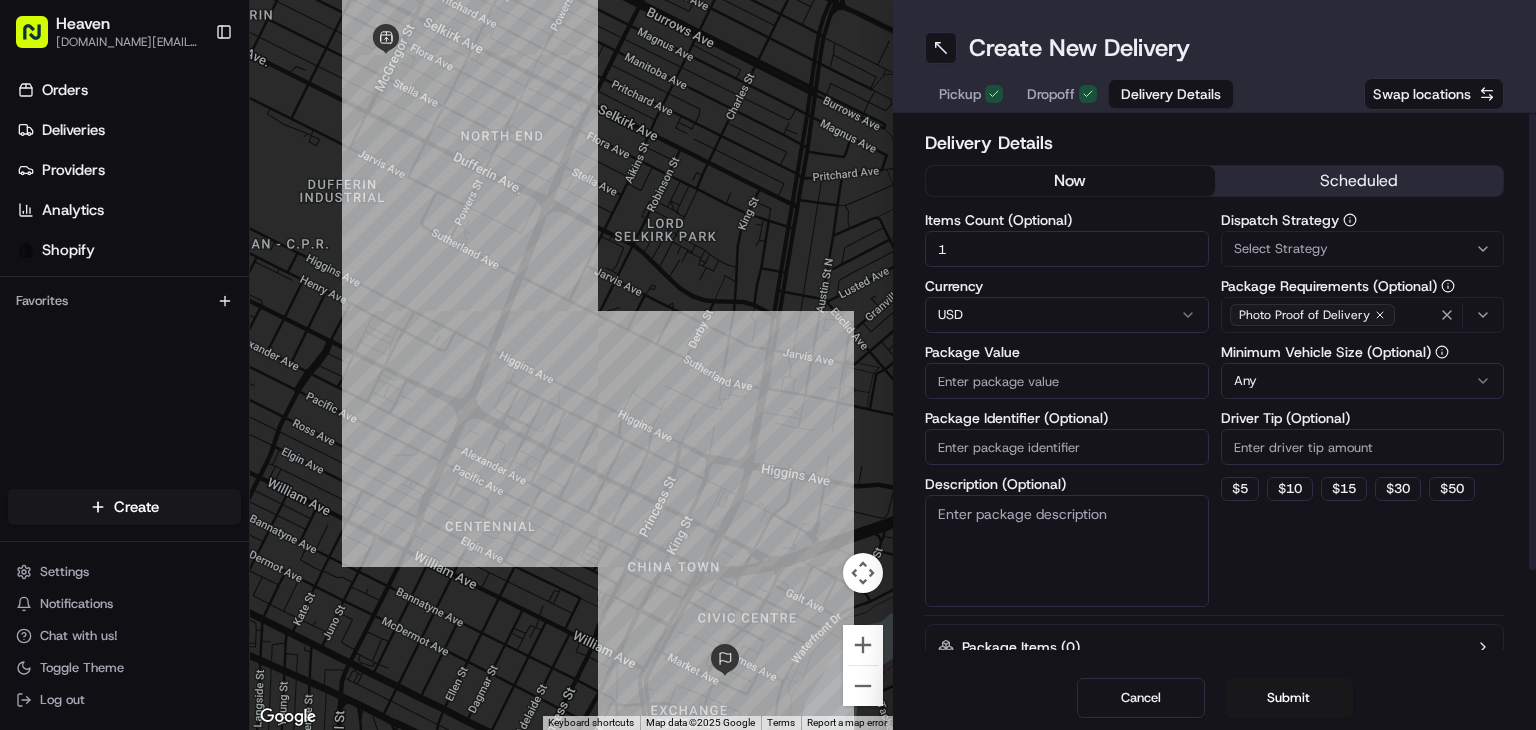 type on "1" 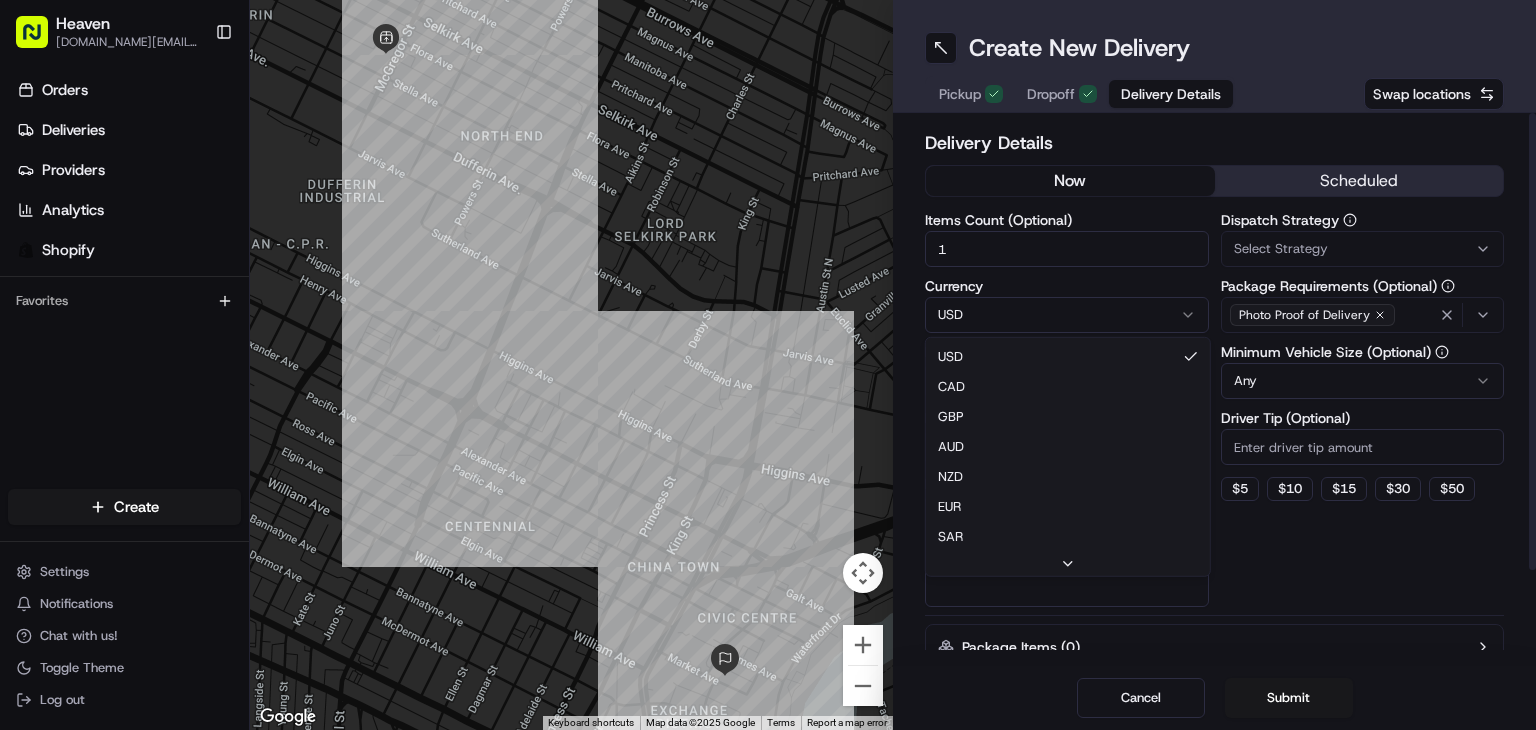click on "Heaven [DOMAIN_NAME][EMAIL_ADDRESS][DOMAIN_NAME] Toggle Sidebar Orders Deliveries Providers Analytics Shopify Favorites Main Menu Members & Organization Organization Users Roles Preferences Customization Tracking Orchestration Automations Dispatch Strategy Locations Pickup Locations Dropoff Locations Billing Billing Refund Requests Integrations Notification Triggers Webhooks API Keys Request Logs Create Settings Notifications Chat with us! Toggle Theme Log out ← Move left → Move right ↑ Move up ↓ Move down + Zoom in - Zoom out Home Jump left by 75% End Jump right by 75% Page Up Jump up by 75% Page Down Jump down by 75% Keyboard shortcuts Map Data Map data ©2025 Google Map data ©2025 Google 200 m  Click to toggle between metric and imperial units Terms Report a map error Create New Delivery Pickup Dropoff Delivery Details Swap locations Delivery Details now scheduled Items Count (Optional) 1 Currency USD USD CAD GBP AUD NZD EUR SAR MXN AED JPY Package Value Package Identifier (Optional) Select Strategy" at bounding box center [768, 365] 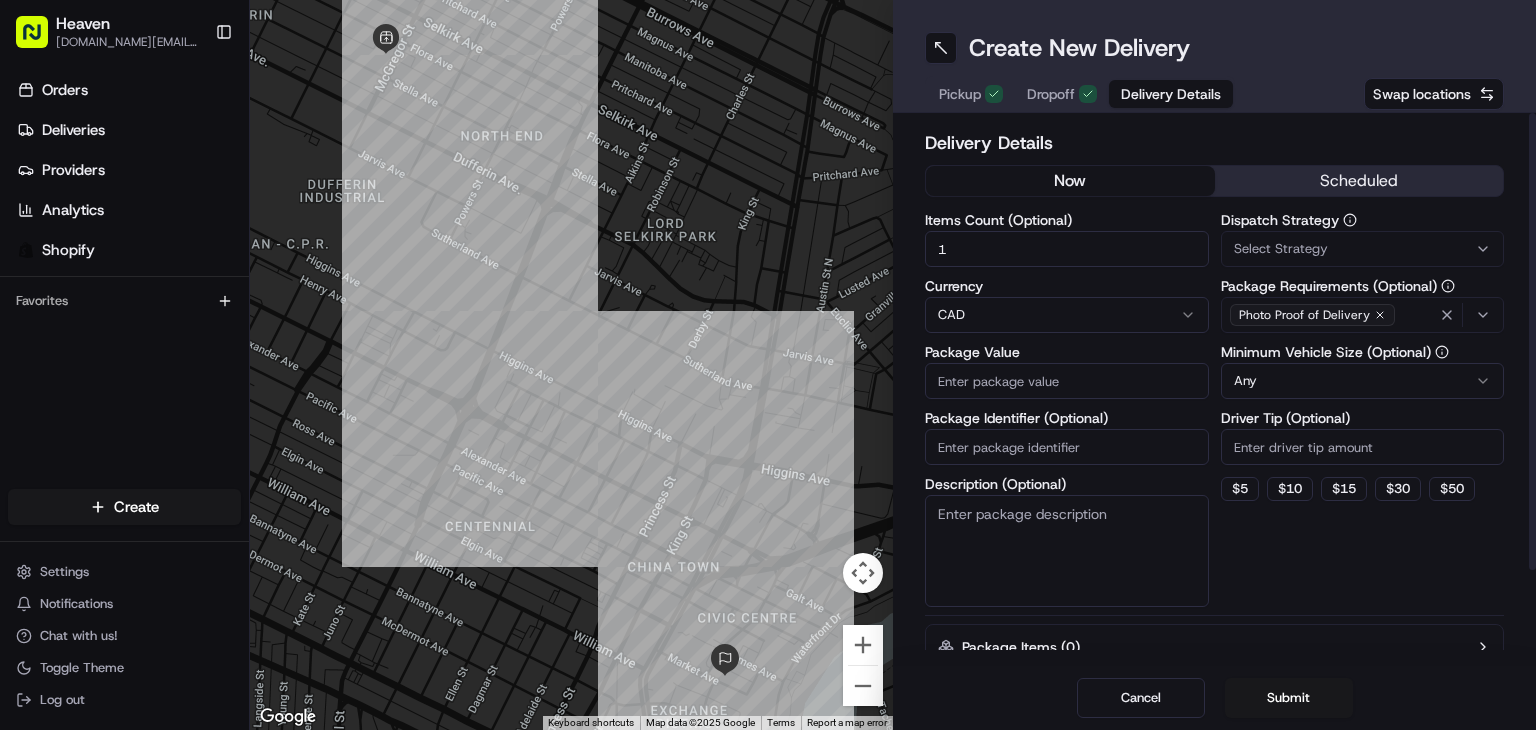 click on "Package Value" at bounding box center (1067, 381) 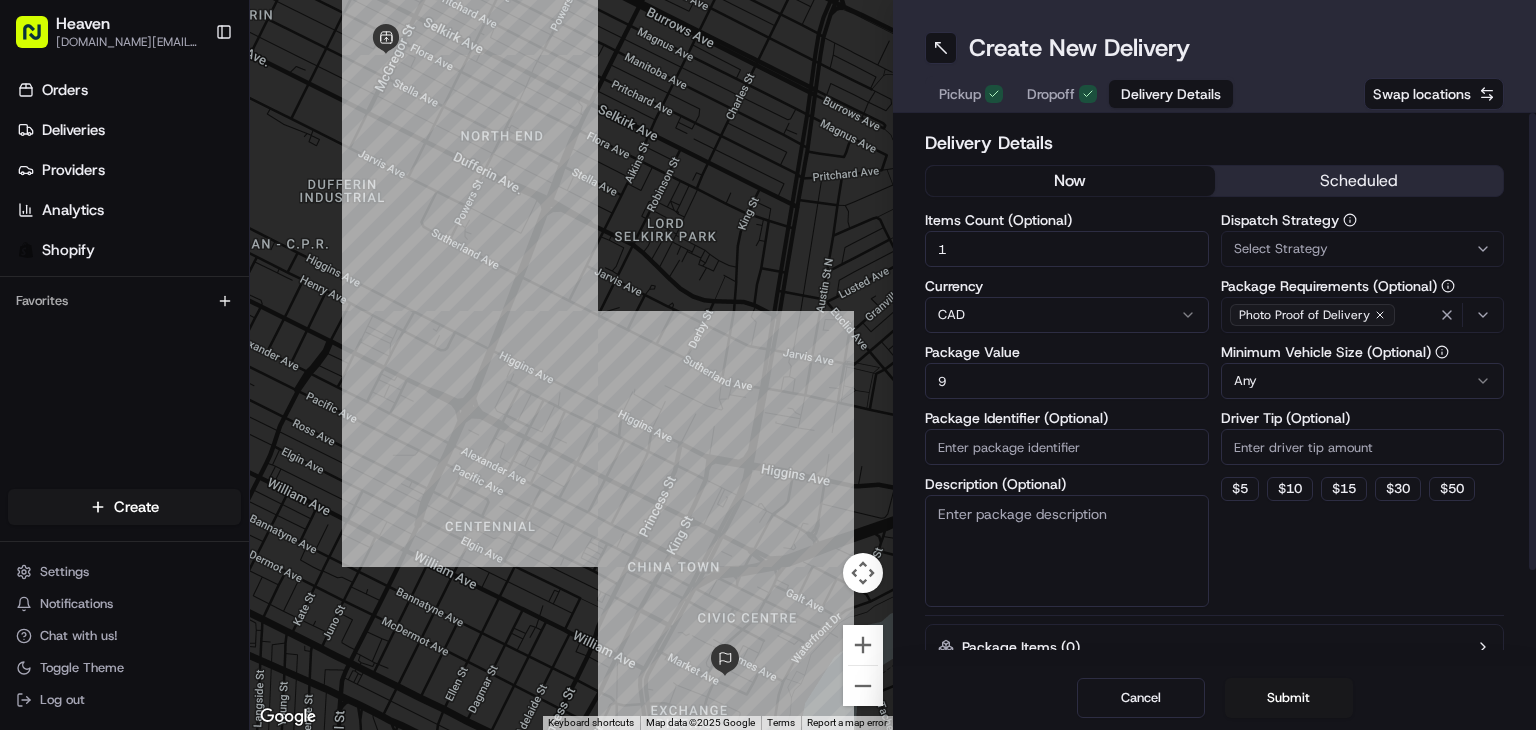 type on "96" 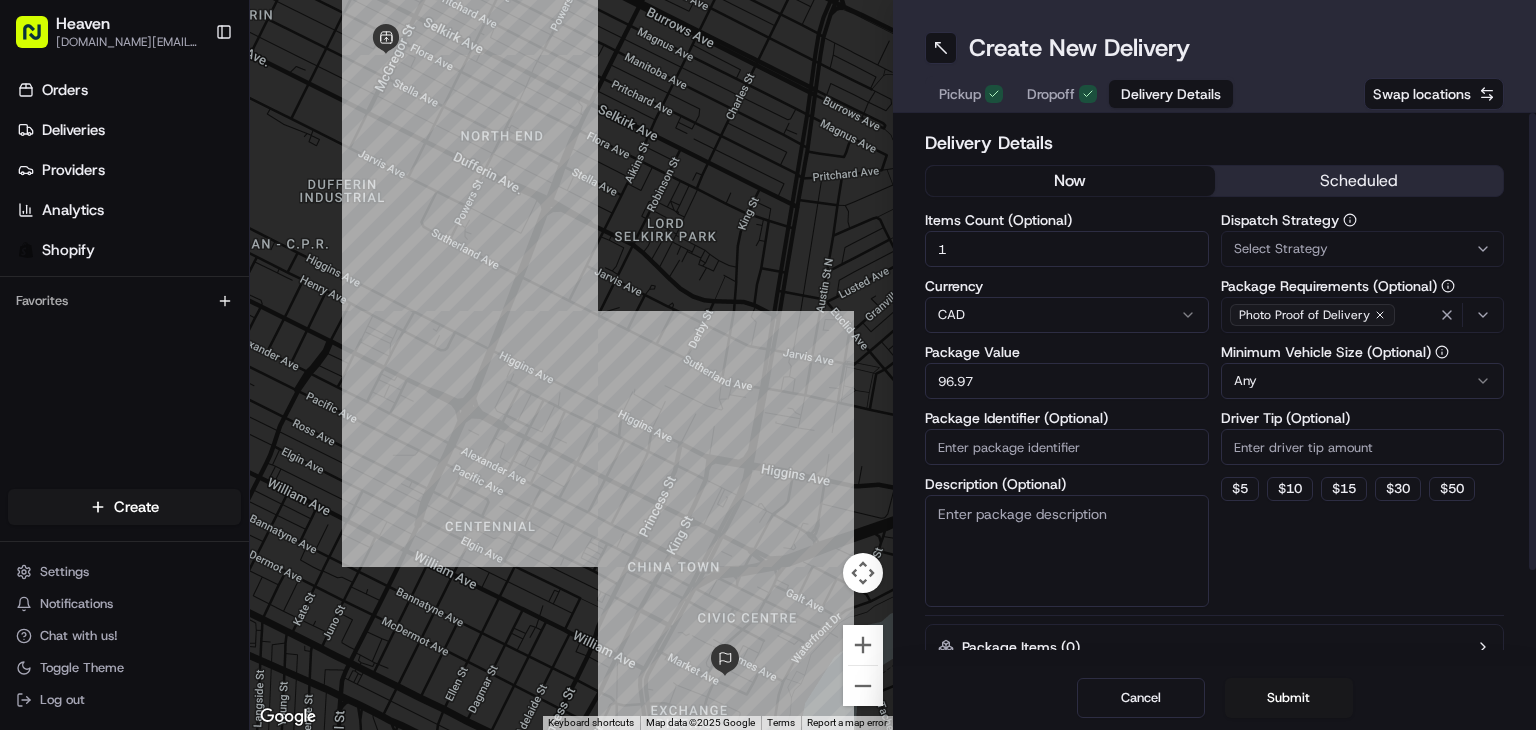 type on "96.97" 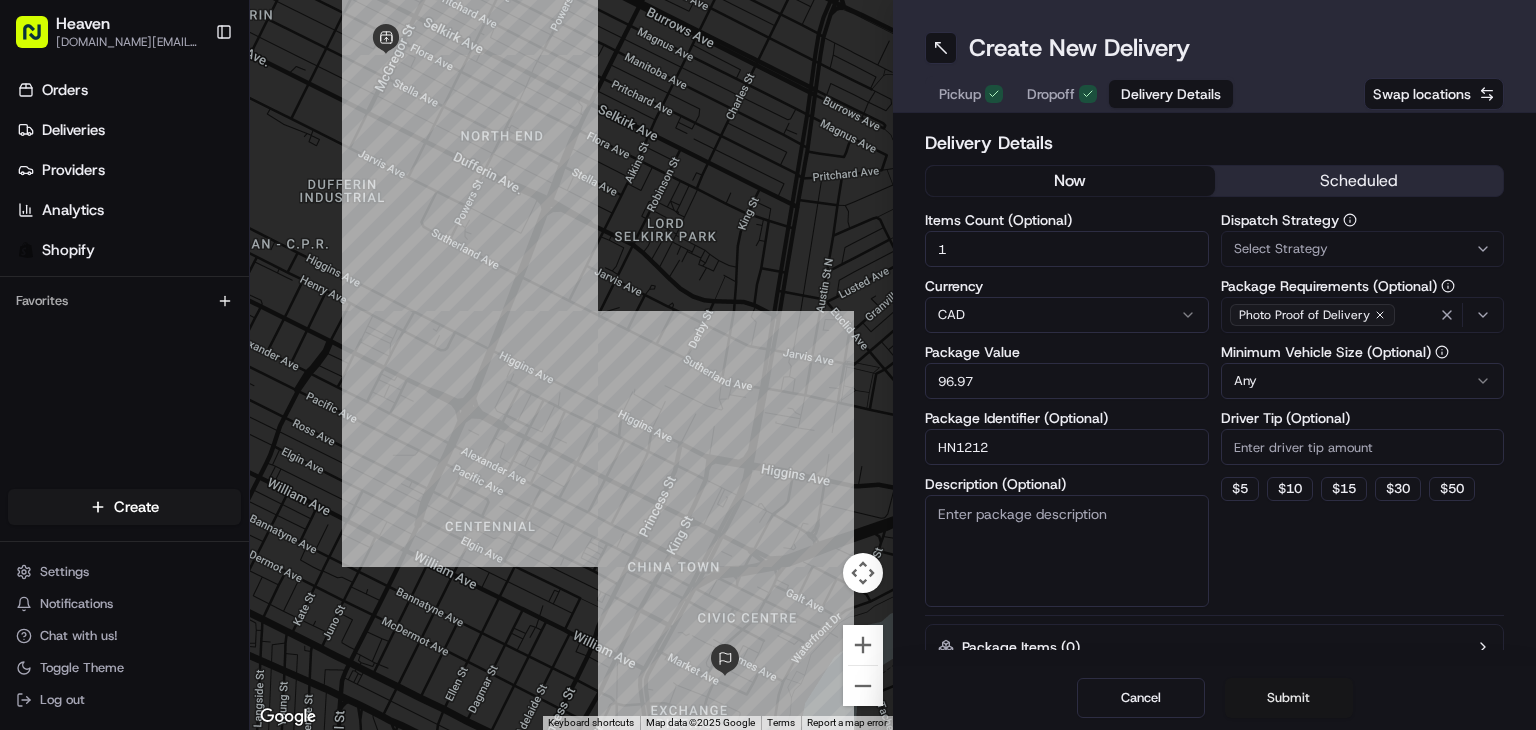 type on "HN1212" 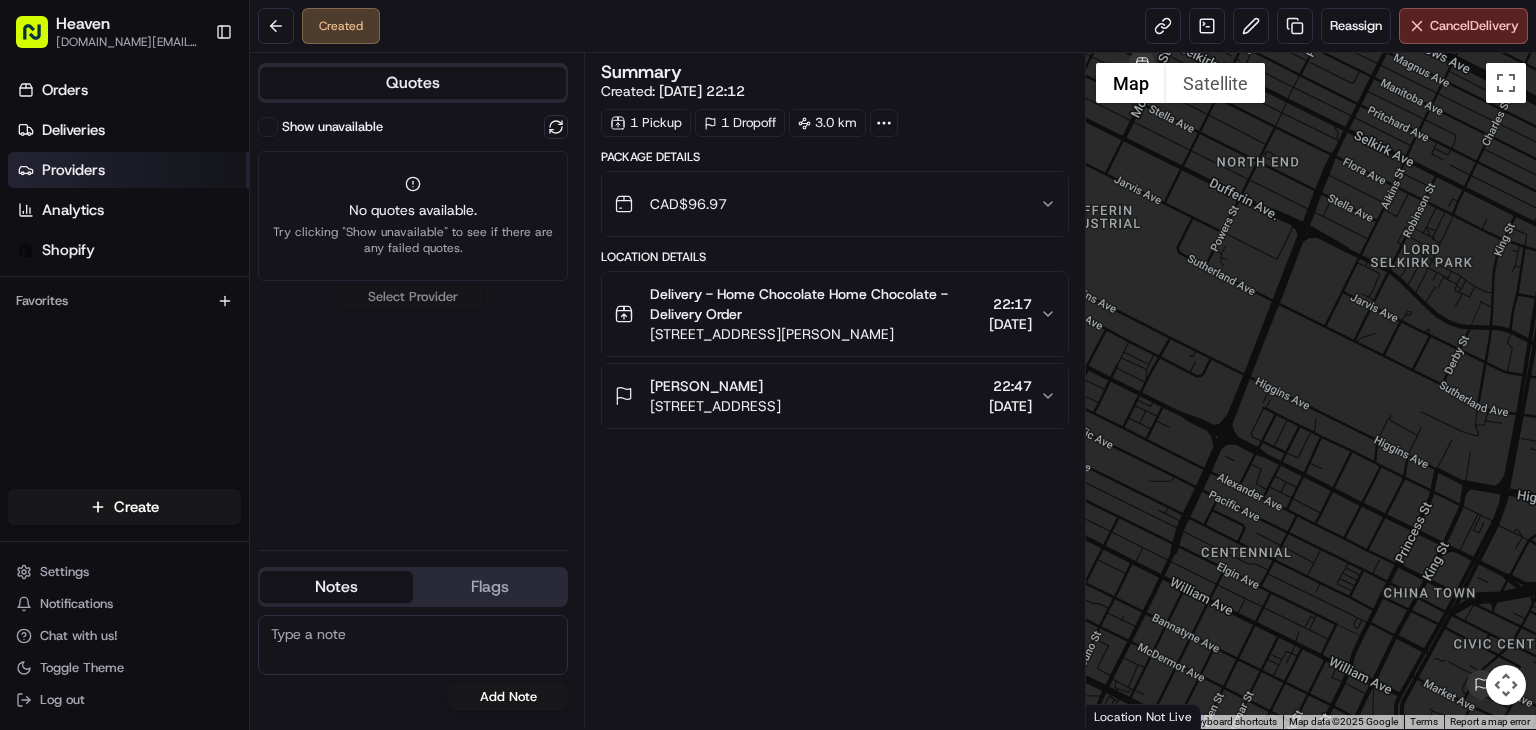 drag, startPoint x: 98, startPoint y: 131, endPoint x: 205, endPoint y: 172, distance: 114.58621 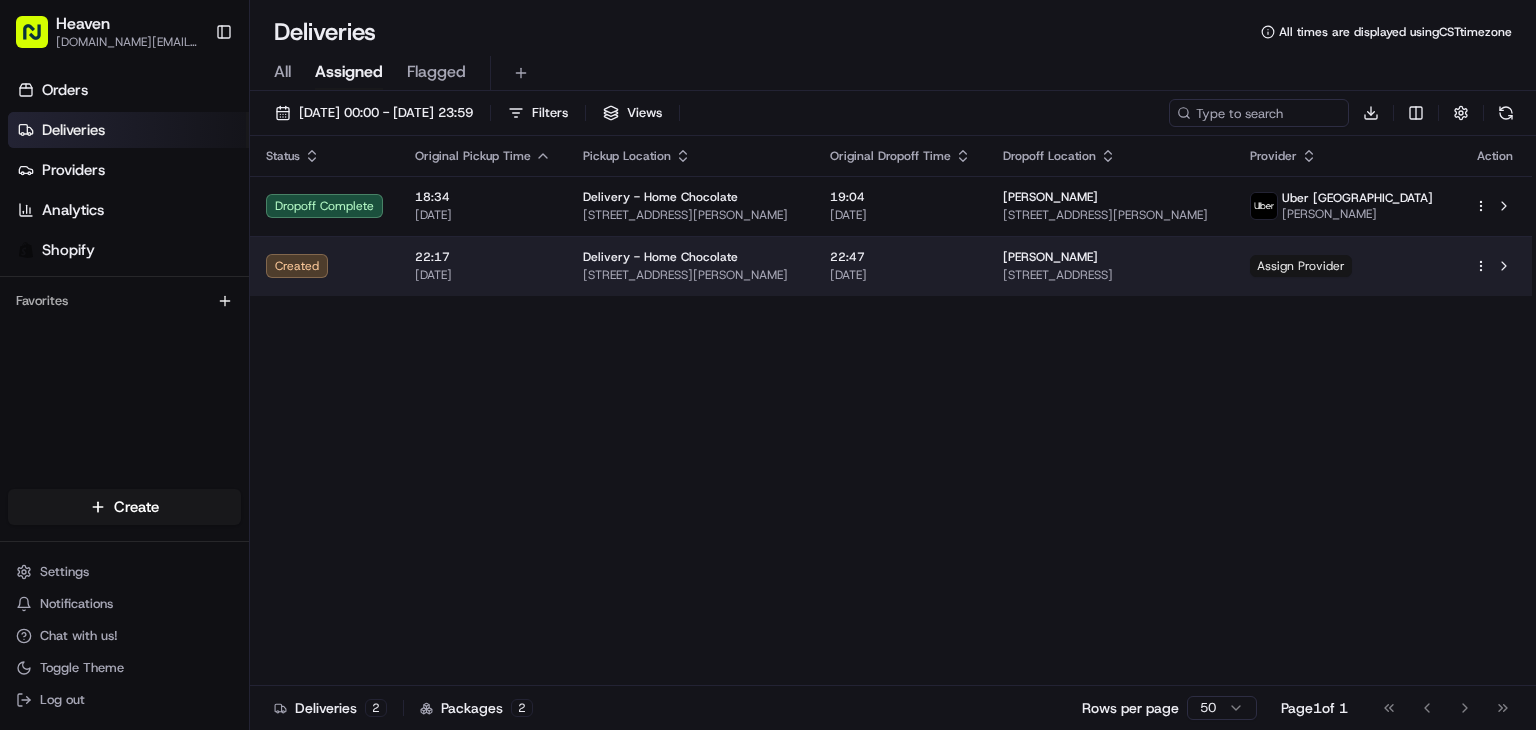 click on "Assign Provider" at bounding box center (1301, 266) 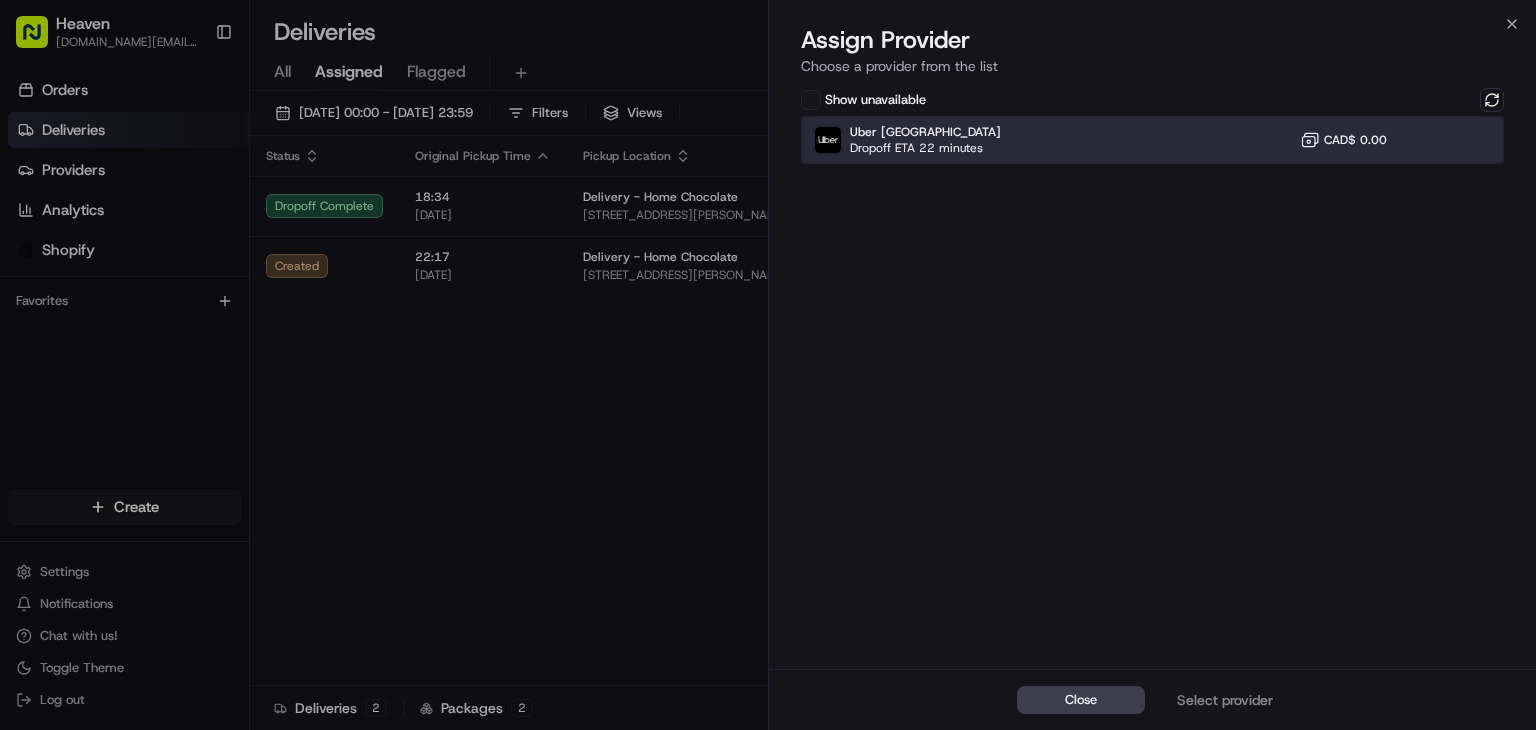 click on "Uber Canada Dropoff ETA   22 minutes CAD$   0.00" at bounding box center [1152, 140] 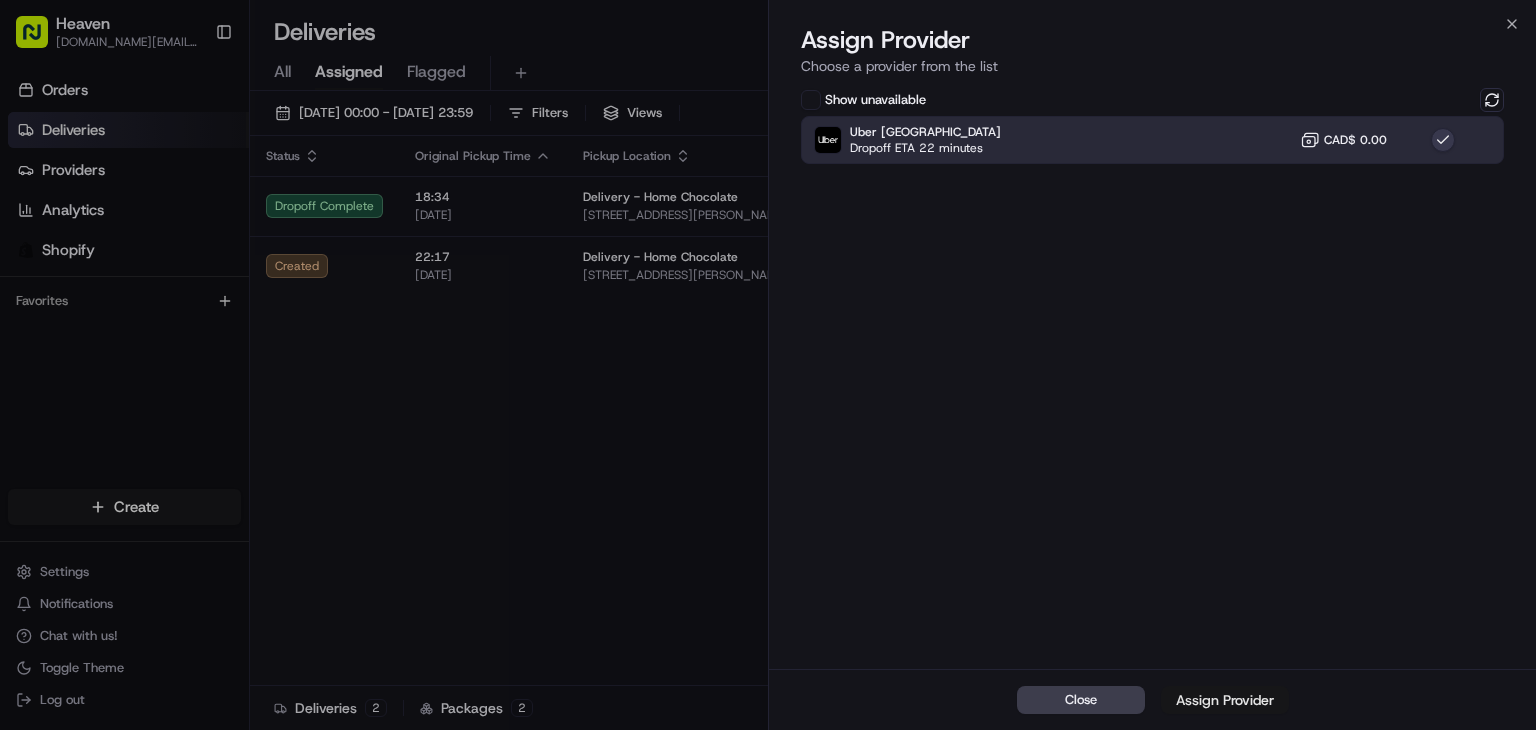 click on "Assign Provider" at bounding box center (1225, 700) 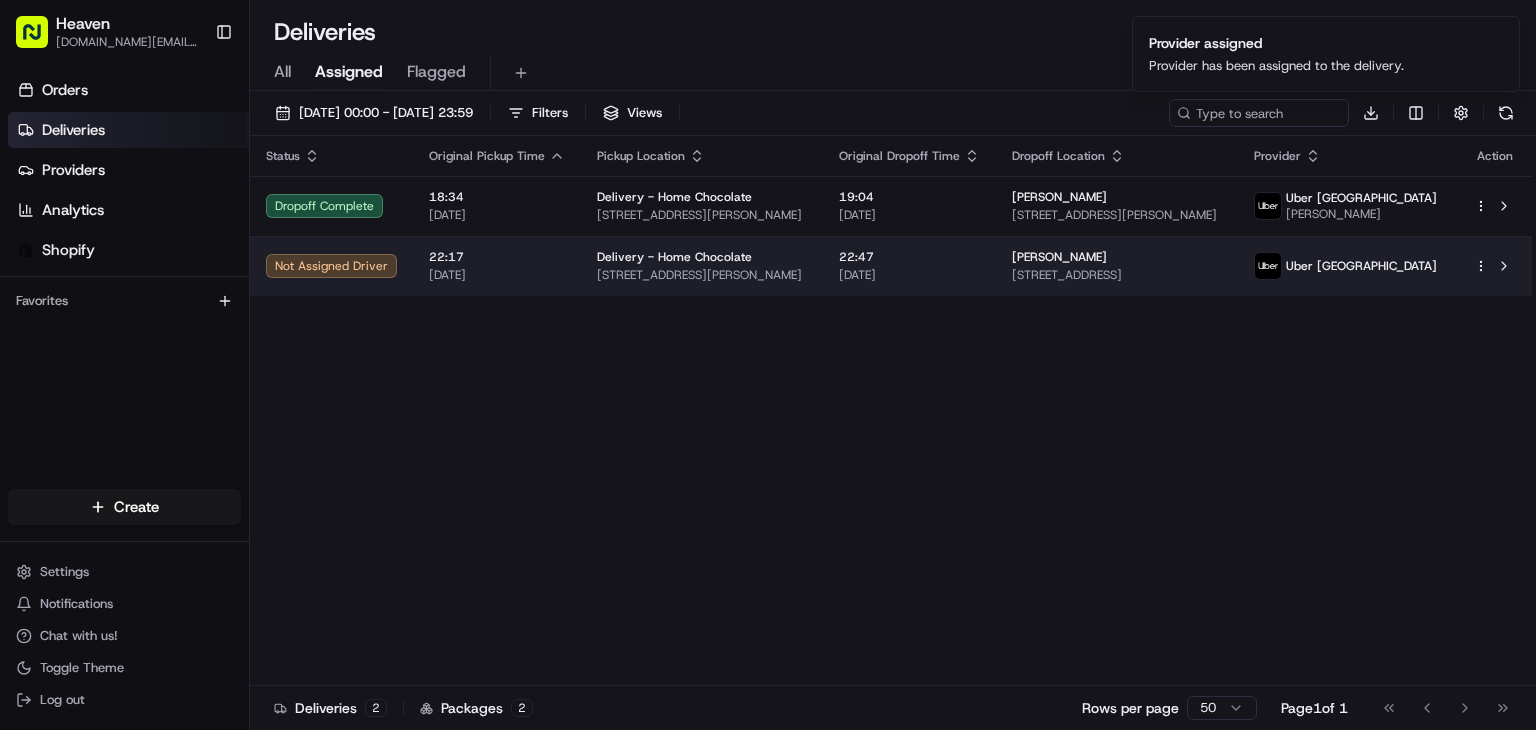 click on "[PERSON_NAME]" at bounding box center [1117, 257] 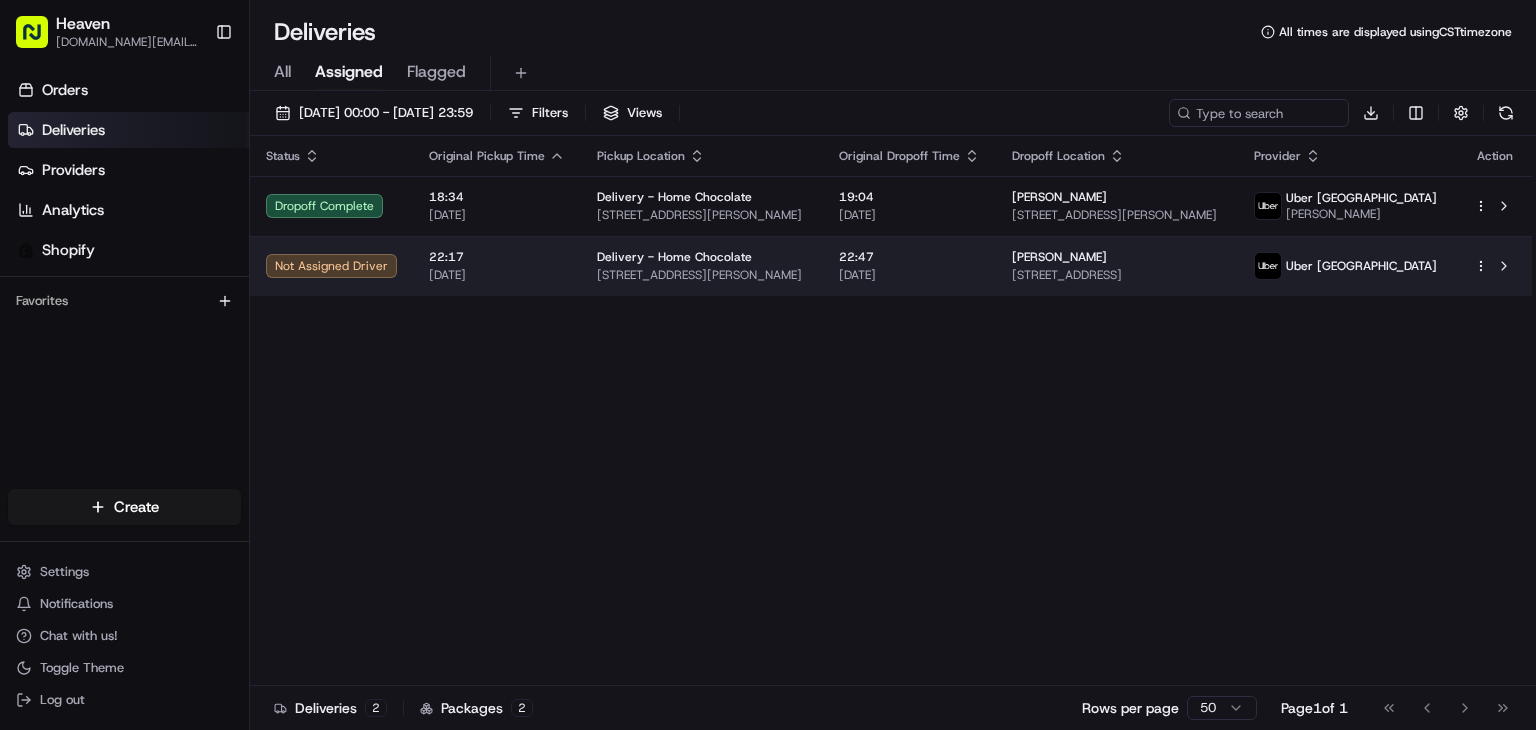 click on "[DATE]" at bounding box center [909, 275] 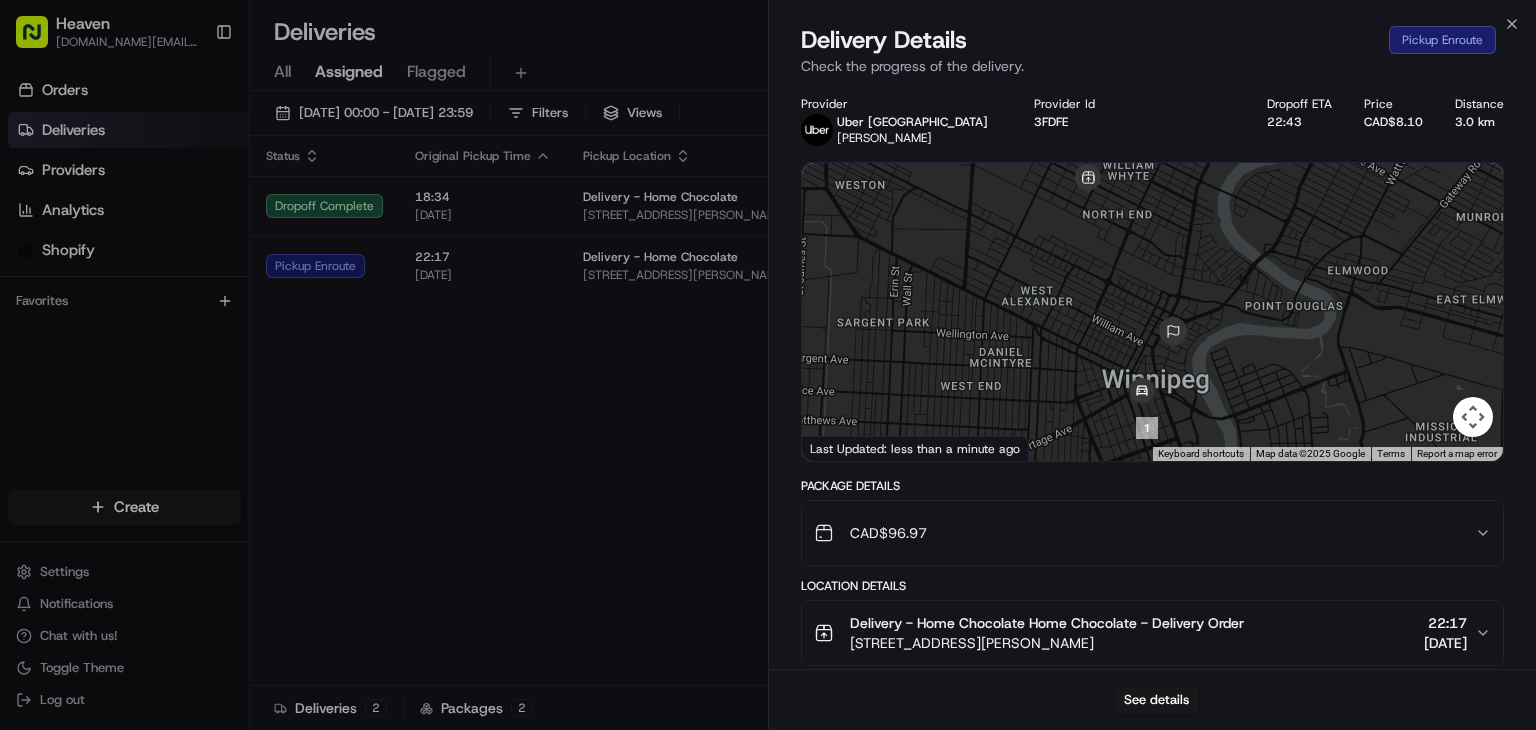 drag, startPoint x: 1127, startPoint y: 285, endPoint x: 1112, endPoint y: 389, distance: 105.076164 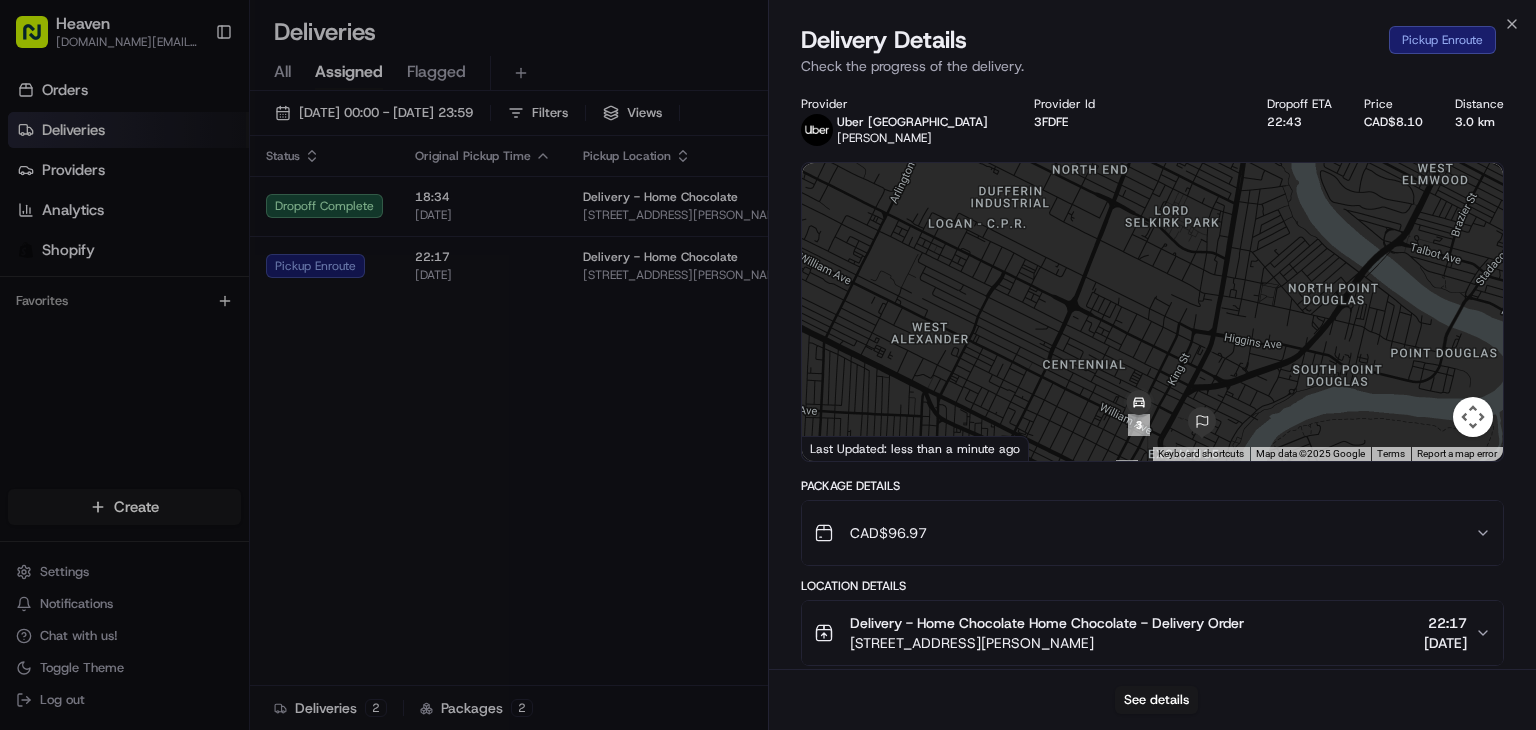 drag, startPoint x: 1123, startPoint y: 243, endPoint x: 1082, endPoint y: 284, distance: 57.982758 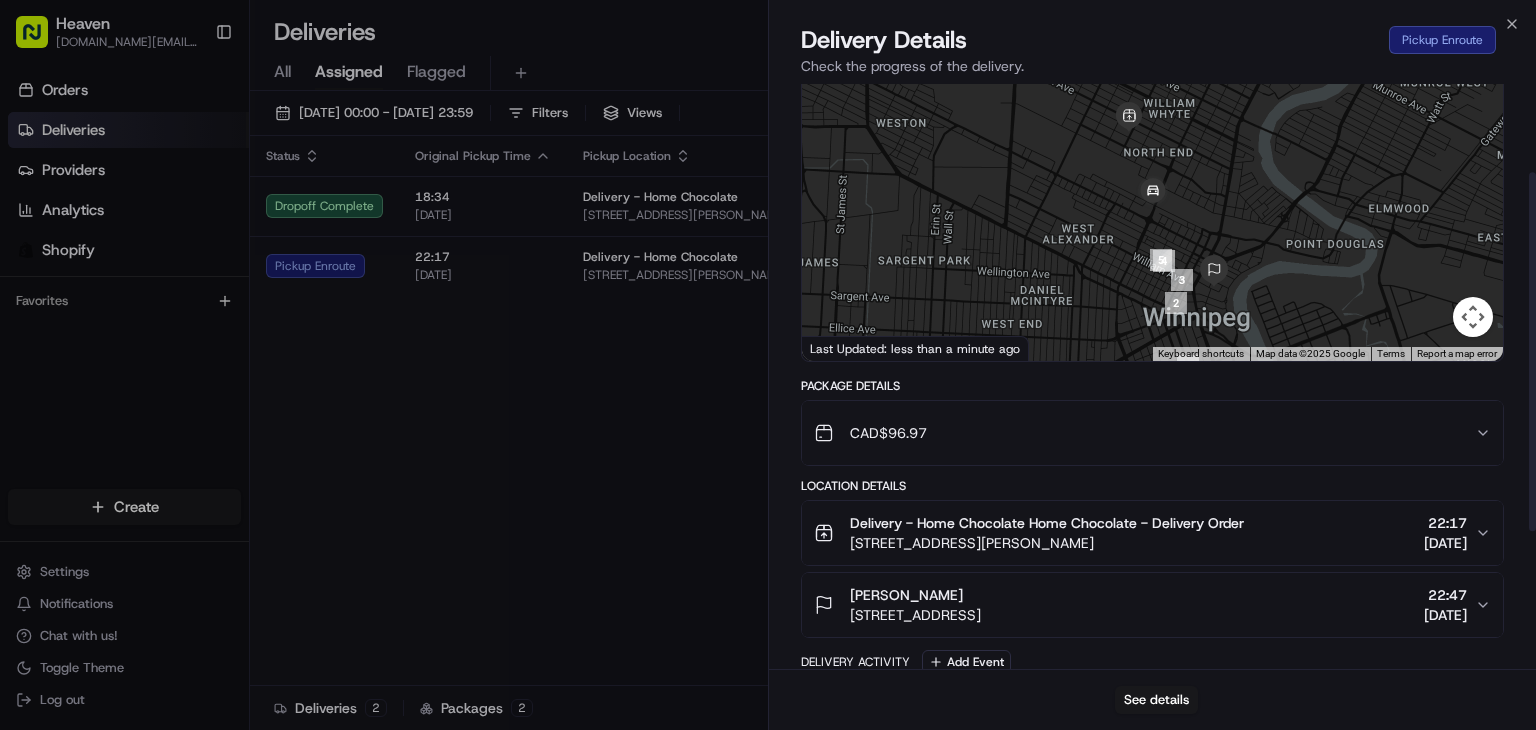 scroll, scrollTop: 69, scrollLeft: 0, axis: vertical 